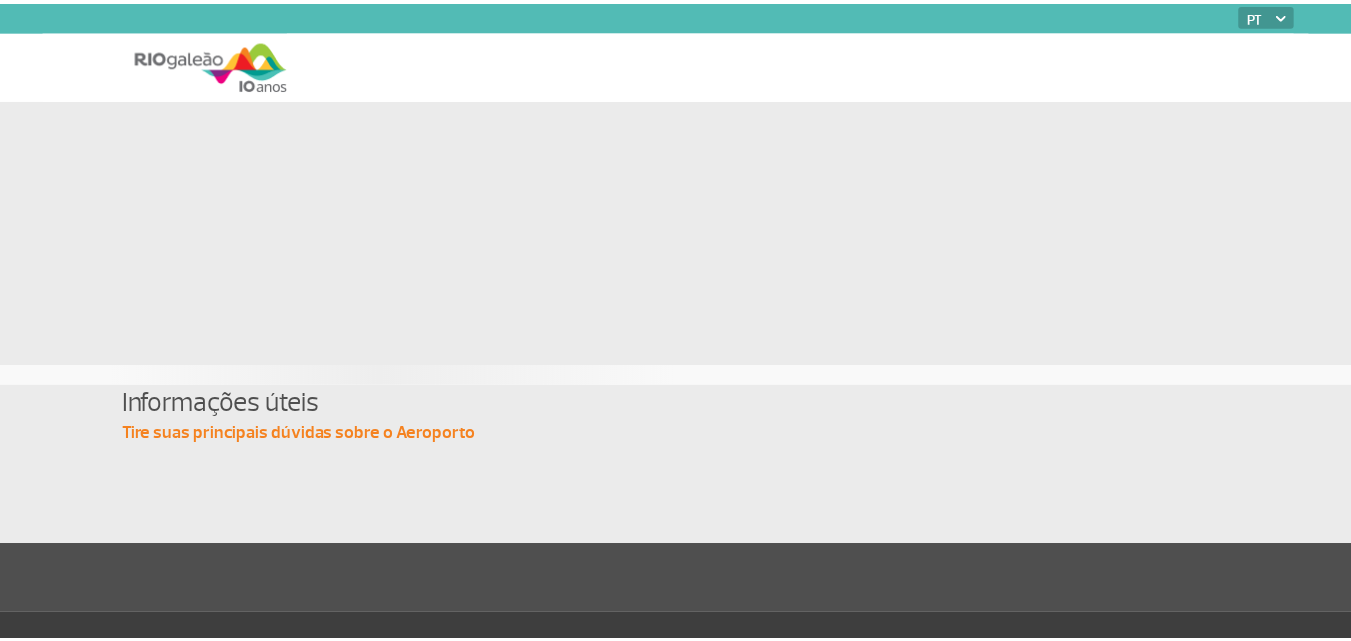 scroll, scrollTop: 0, scrollLeft: 0, axis: both 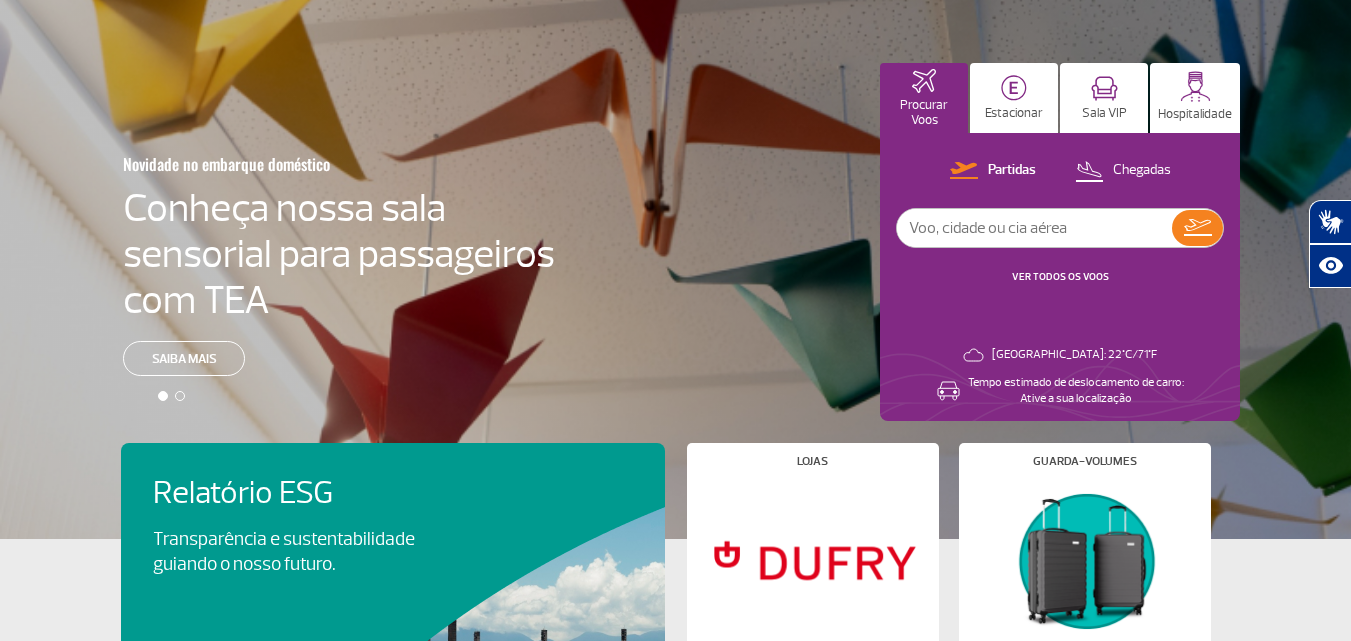 click on "VER TODOS OS VOOS" at bounding box center [1060, 276] 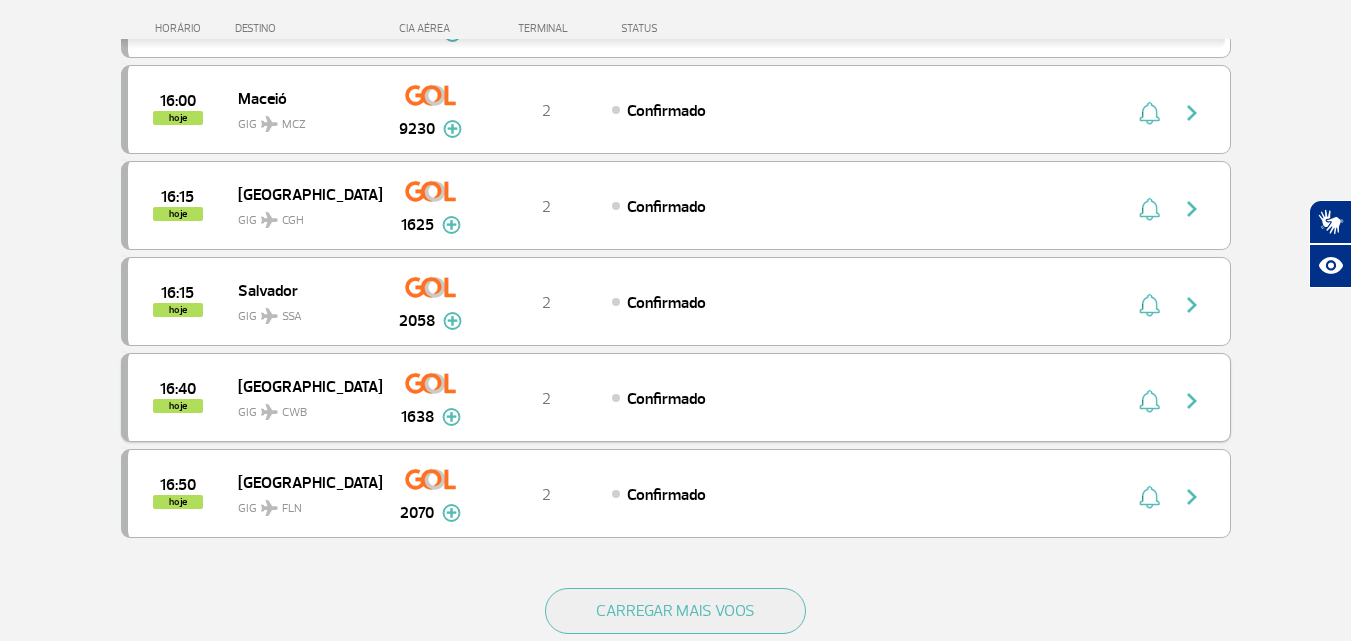 scroll, scrollTop: 1754, scrollLeft: 0, axis: vertical 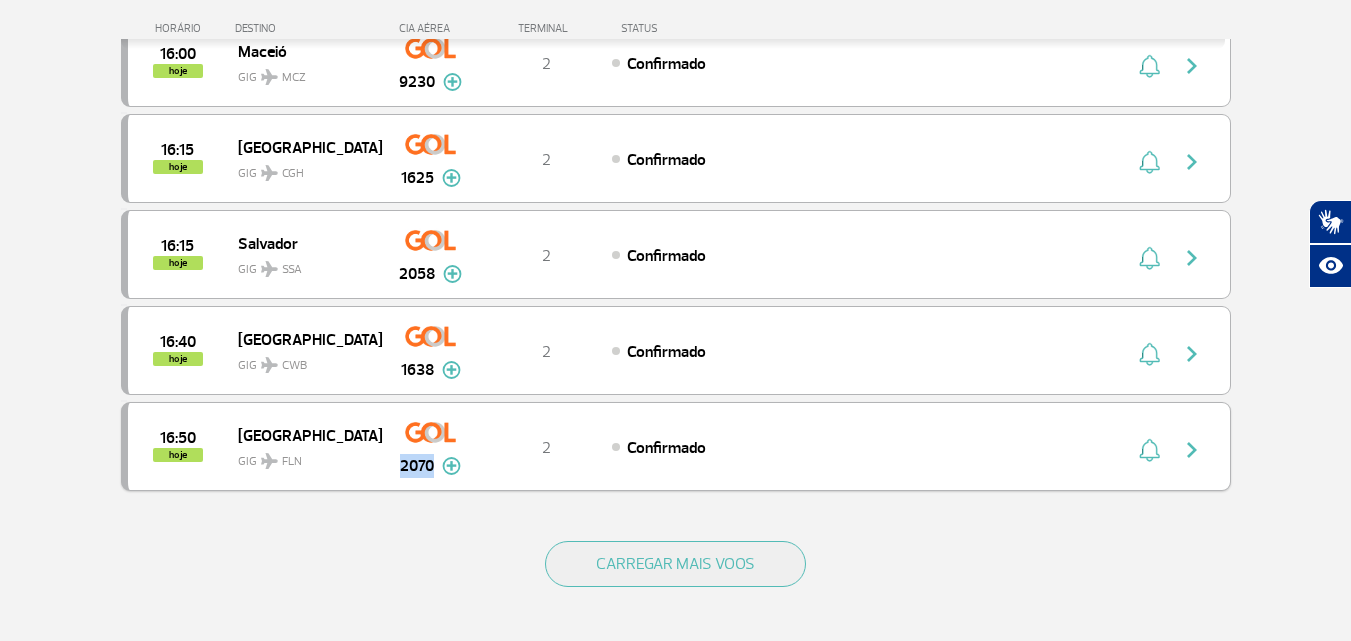 drag, startPoint x: 391, startPoint y: 467, endPoint x: 438, endPoint y: 474, distance: 47.518417 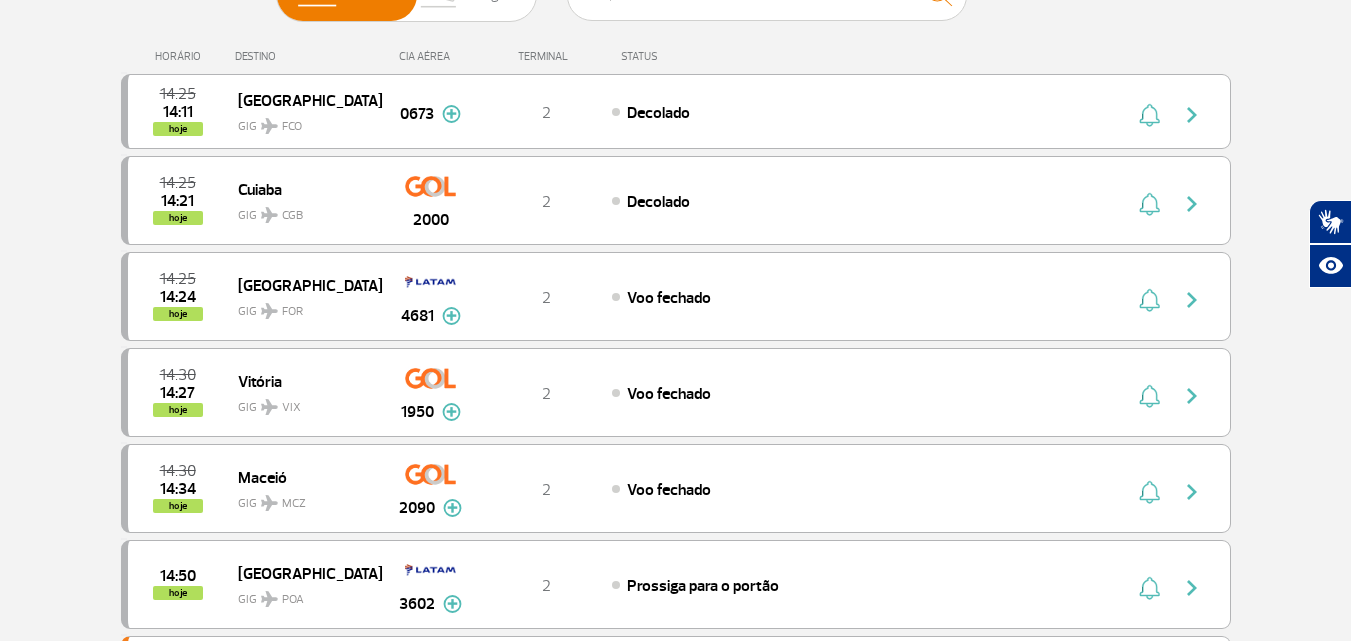 scroll, scrollTop: 0, scrollLeft: 0, axis: both 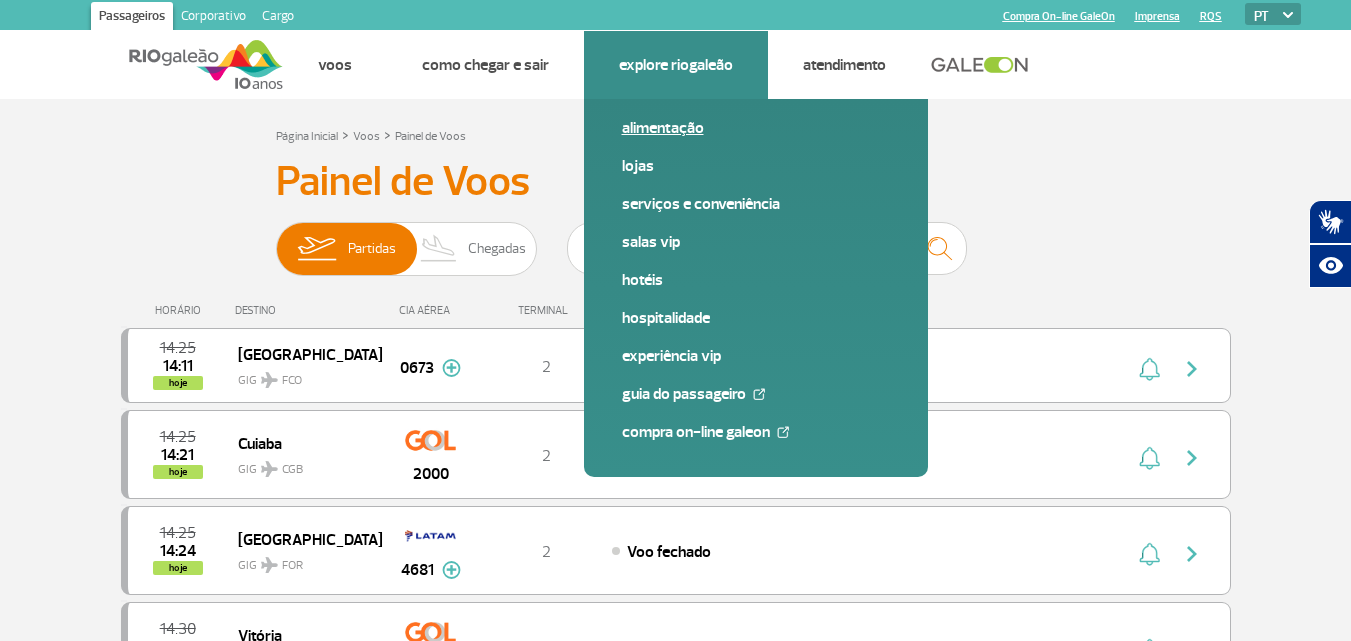 click on "Alimentação" at bounding box center (756, 128) 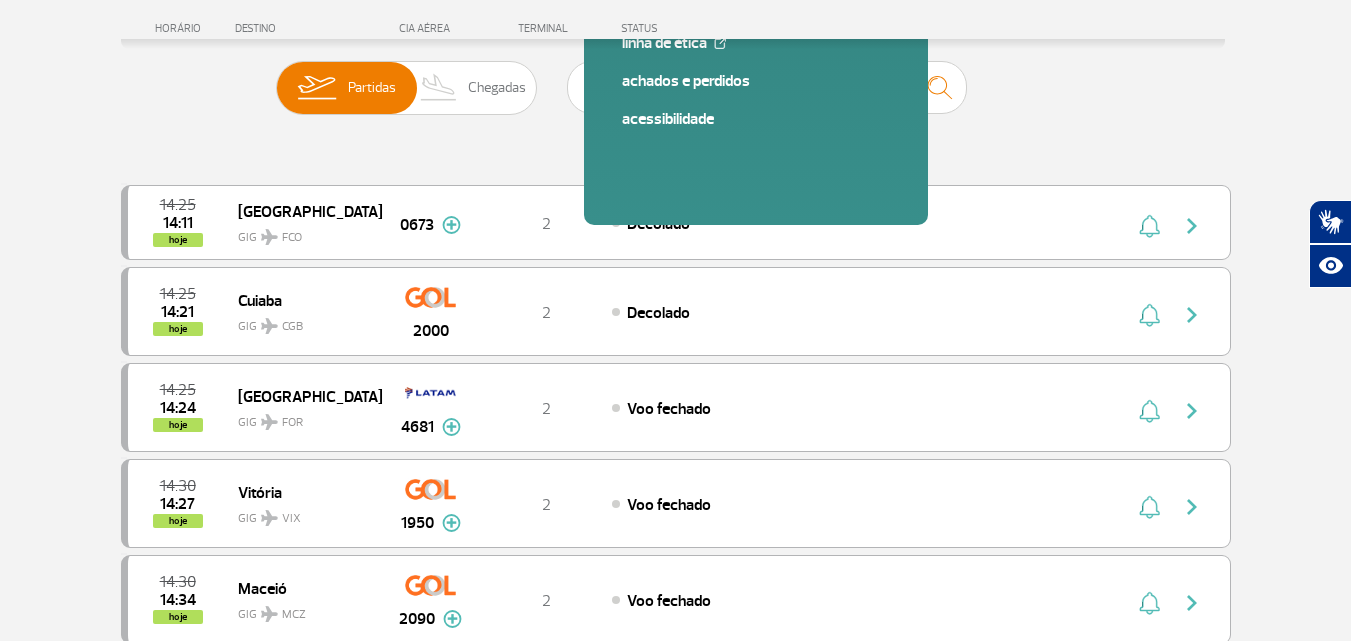 scroll, scrollTop: 0, scrollLeft: 0, axis: both 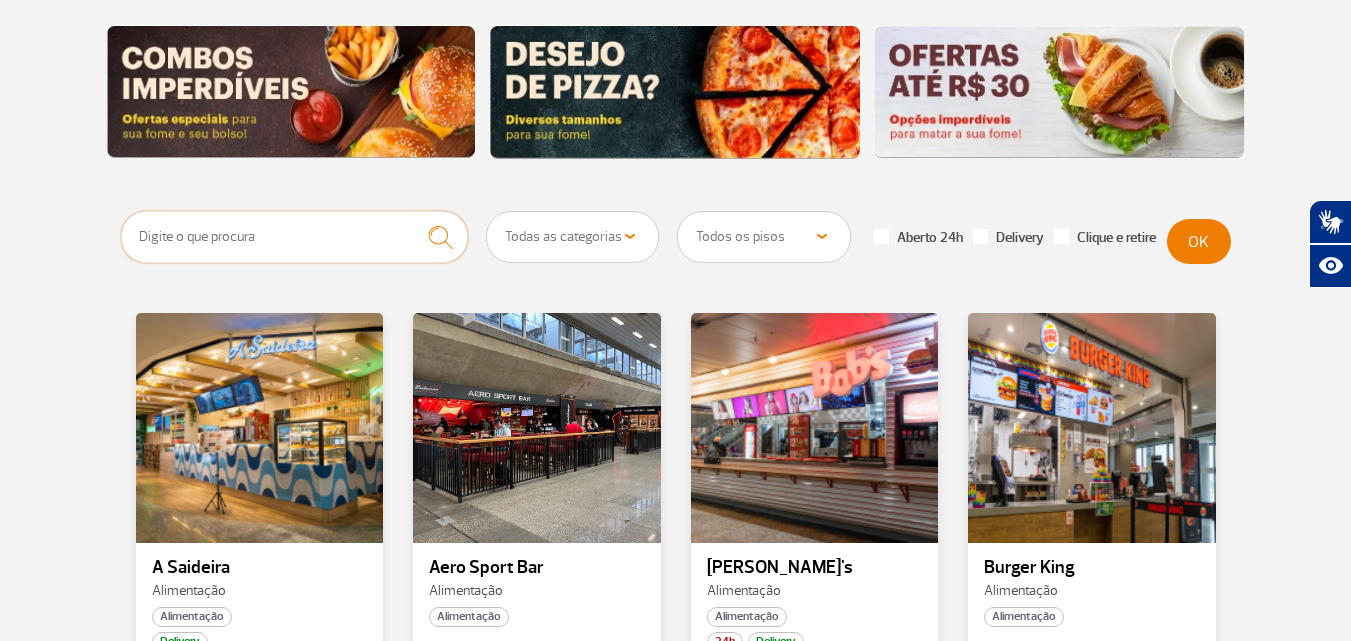 click at bounding box center (295, 237) 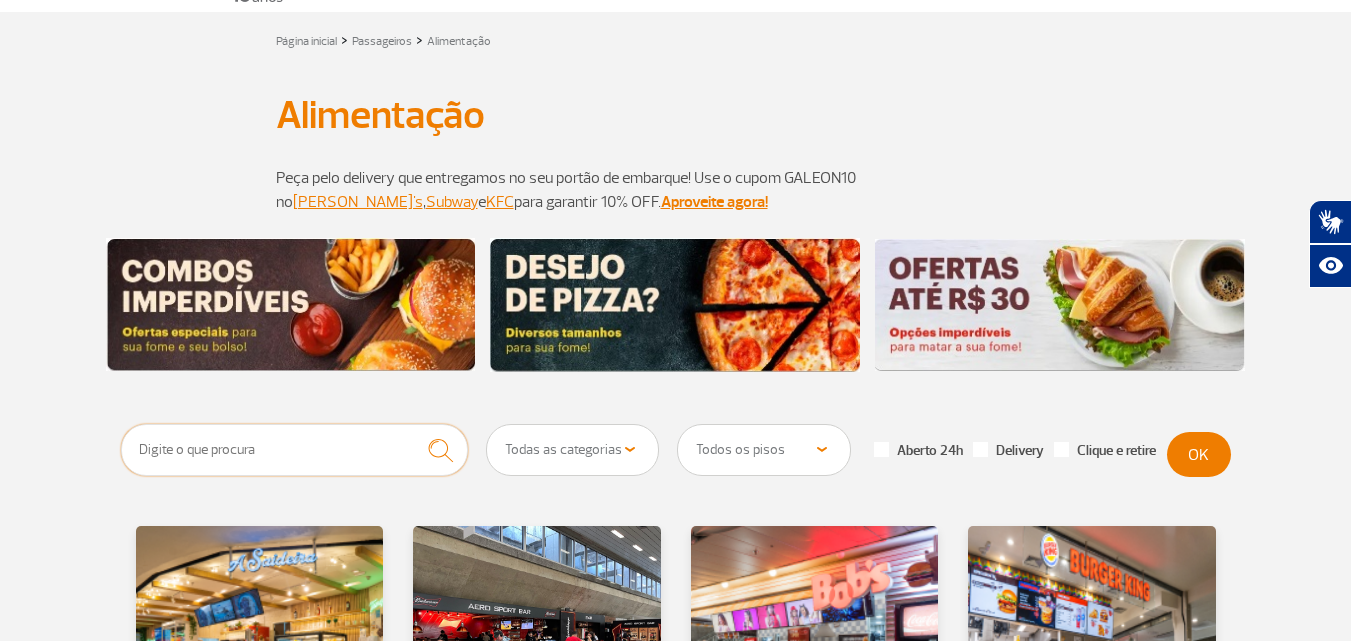 scroll, scrollTop: 0, scrollLeft: 0, axis: both 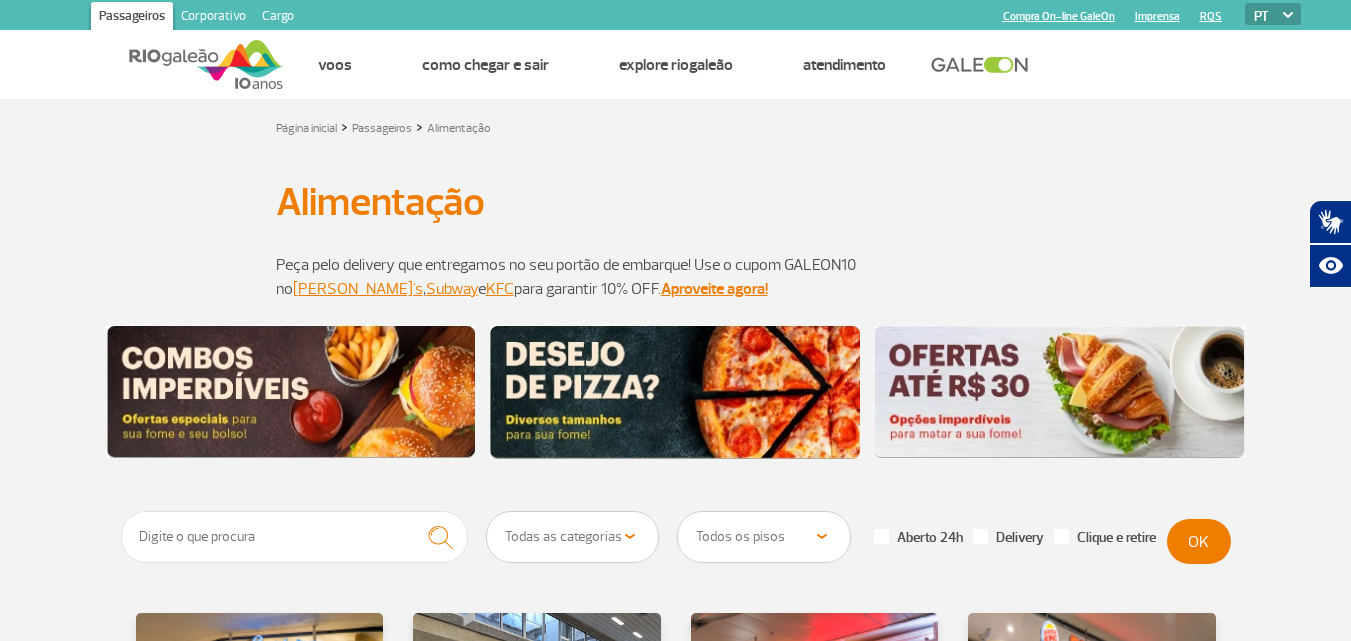 click on "Todas as categorias Cafeteria Fast Food Restaurante" at bounding box center (573, 537) 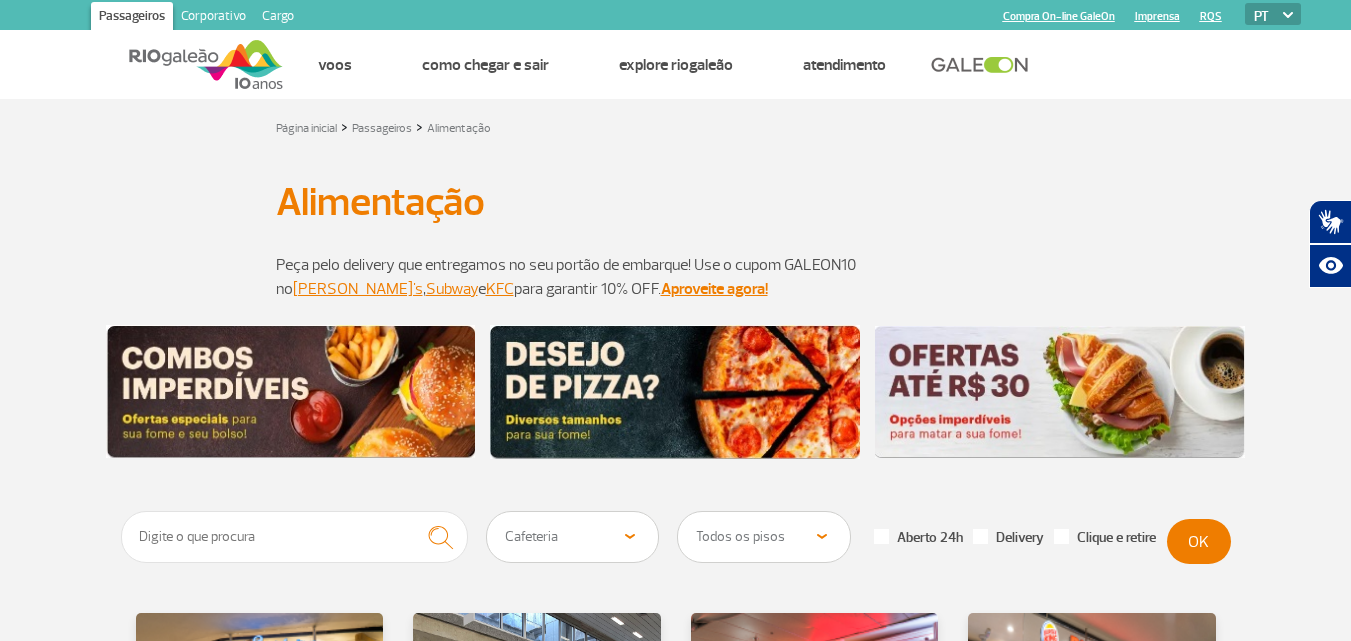 click on "Todas as categorias Cafeteria Fast Food Restaurante" at bounding box center [573, 537] 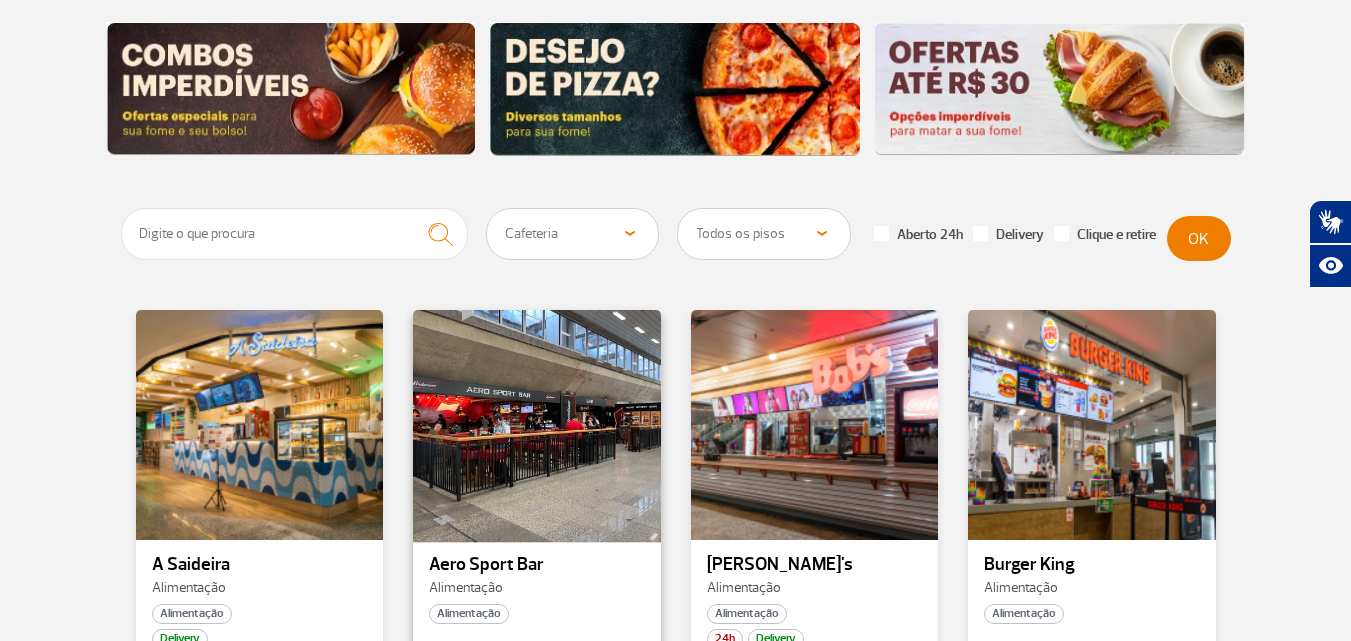 scroll, scrollTop: 100, scrollLeft: 0, axis: vertical 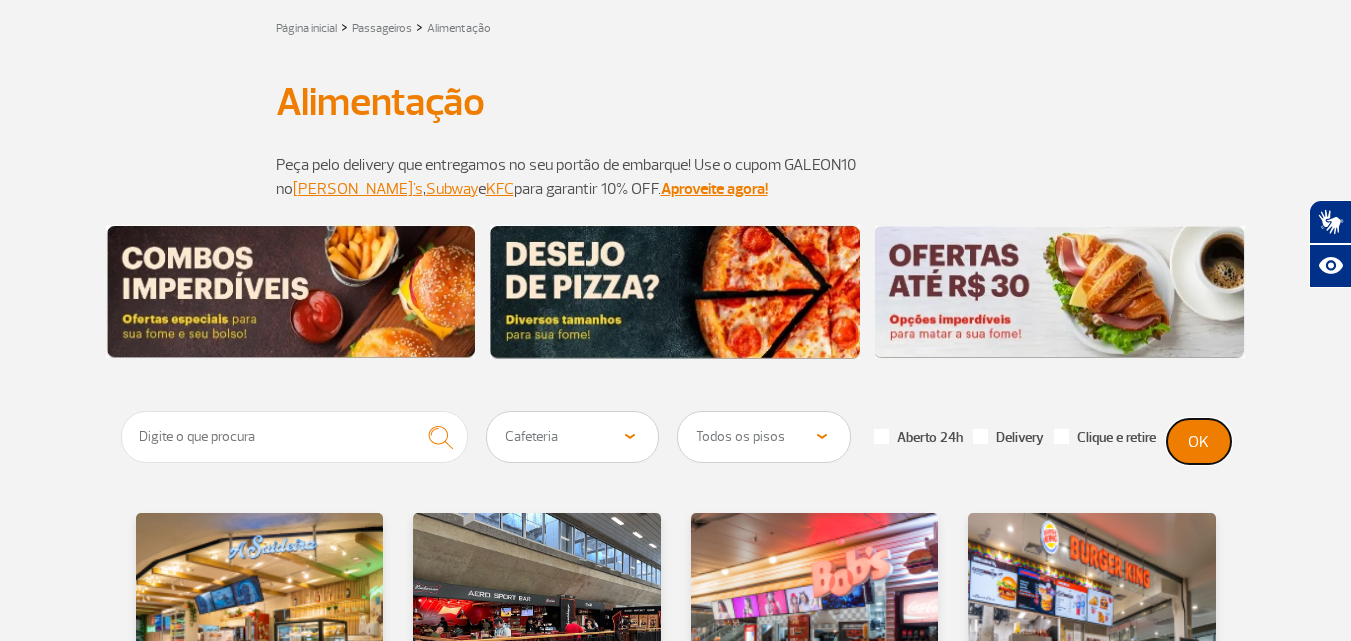 click on "OK" at bounding box center [1199, 441] 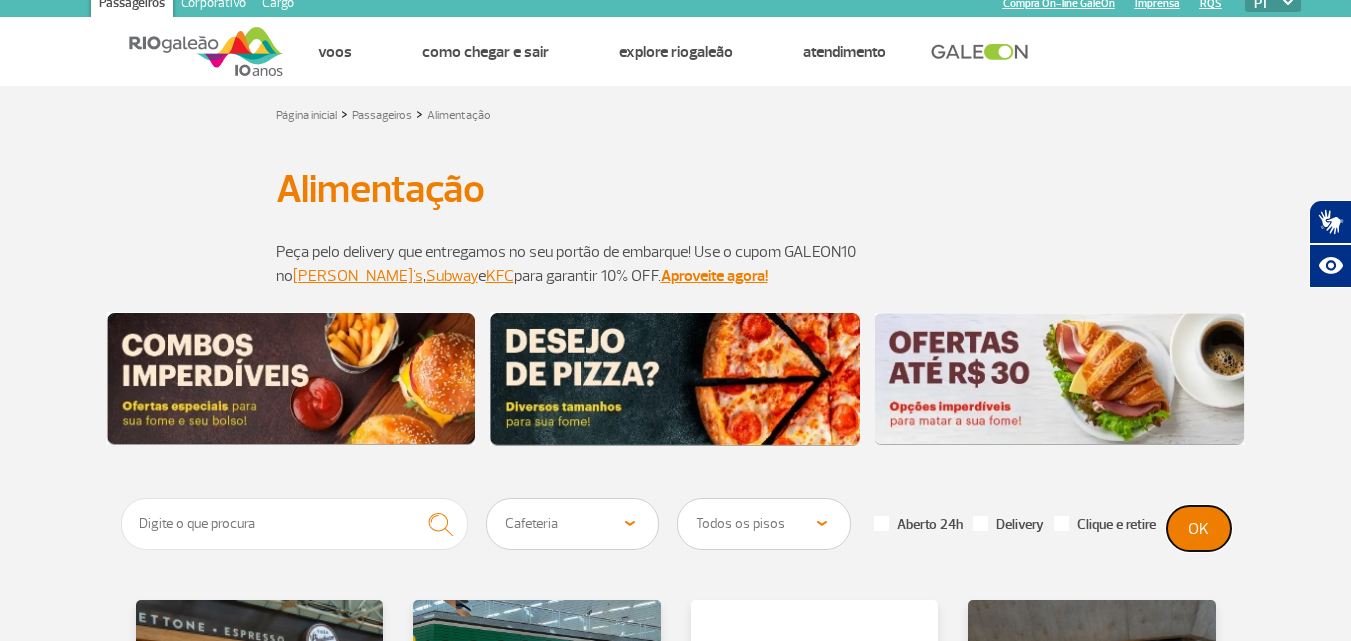 scroll, scrollTop: 0, scrollLeft: 0, axis: both 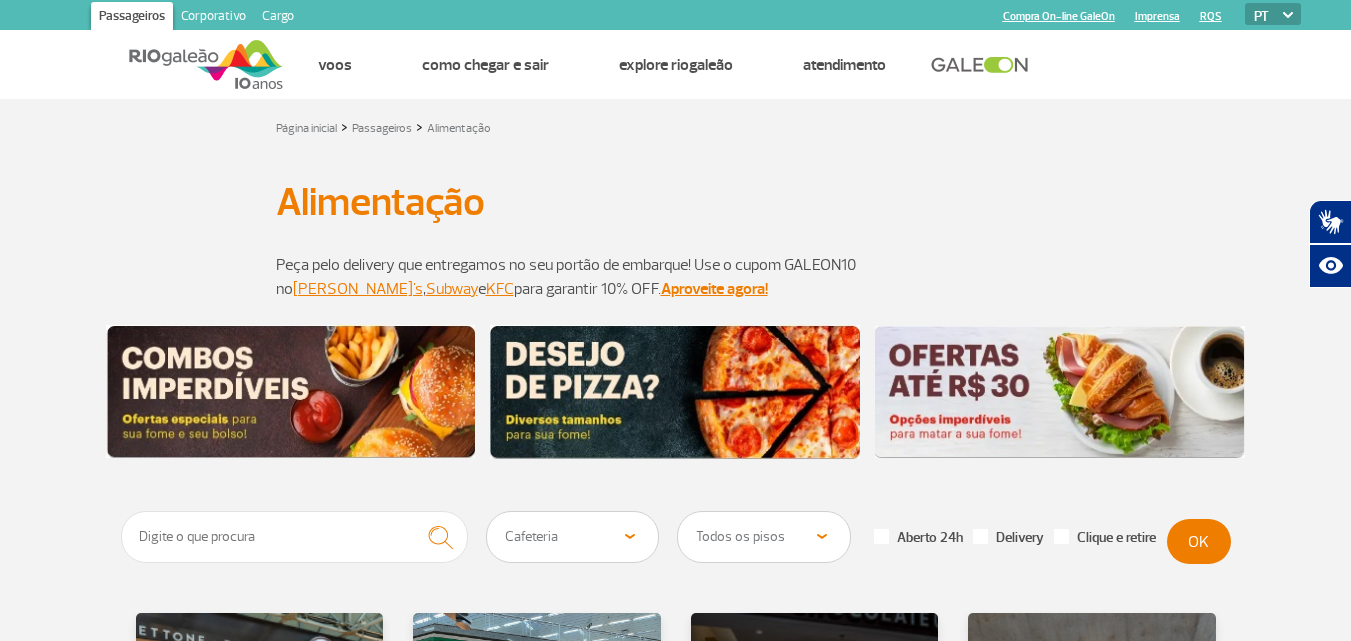 click on "Todos os pisos Área Pública (antes do Raio-X) Desembarque Área Pública Desembarque Internacional Embarque Área Pública (antes do Raio-X) Embarque Doméstico Embarque Internacional Pátio Desembarque Nacional (Doméstico)" at bounding box center [764, 537] 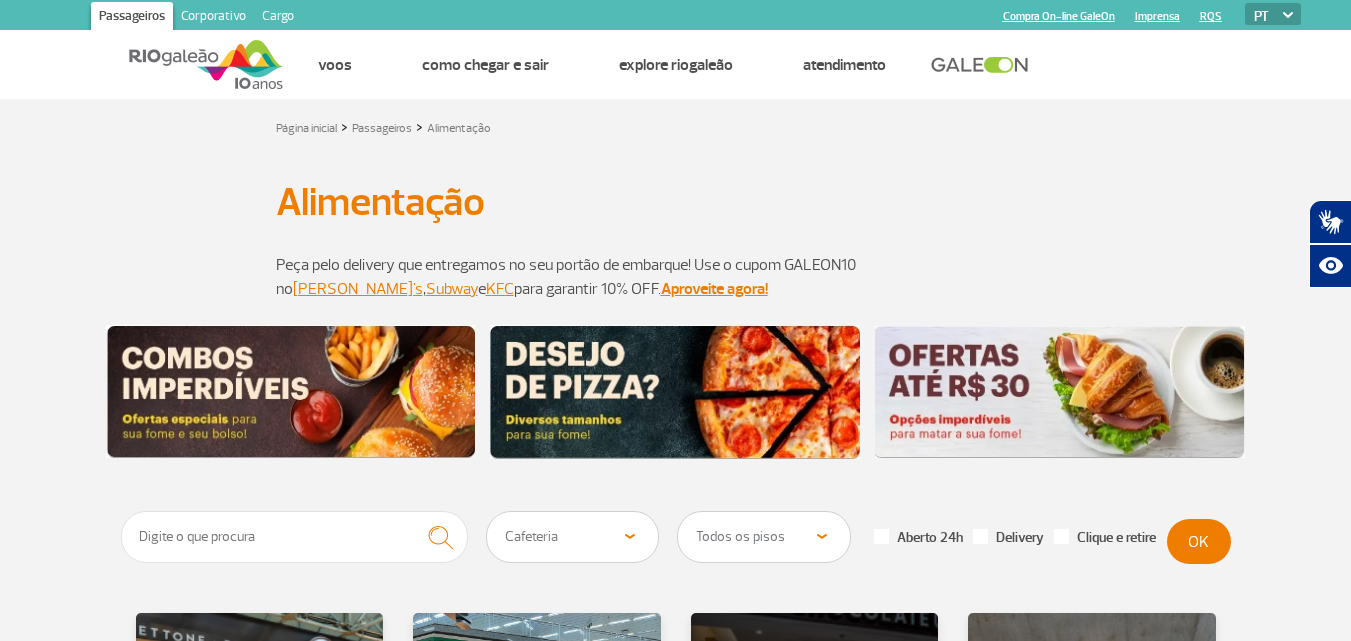 select on "90" 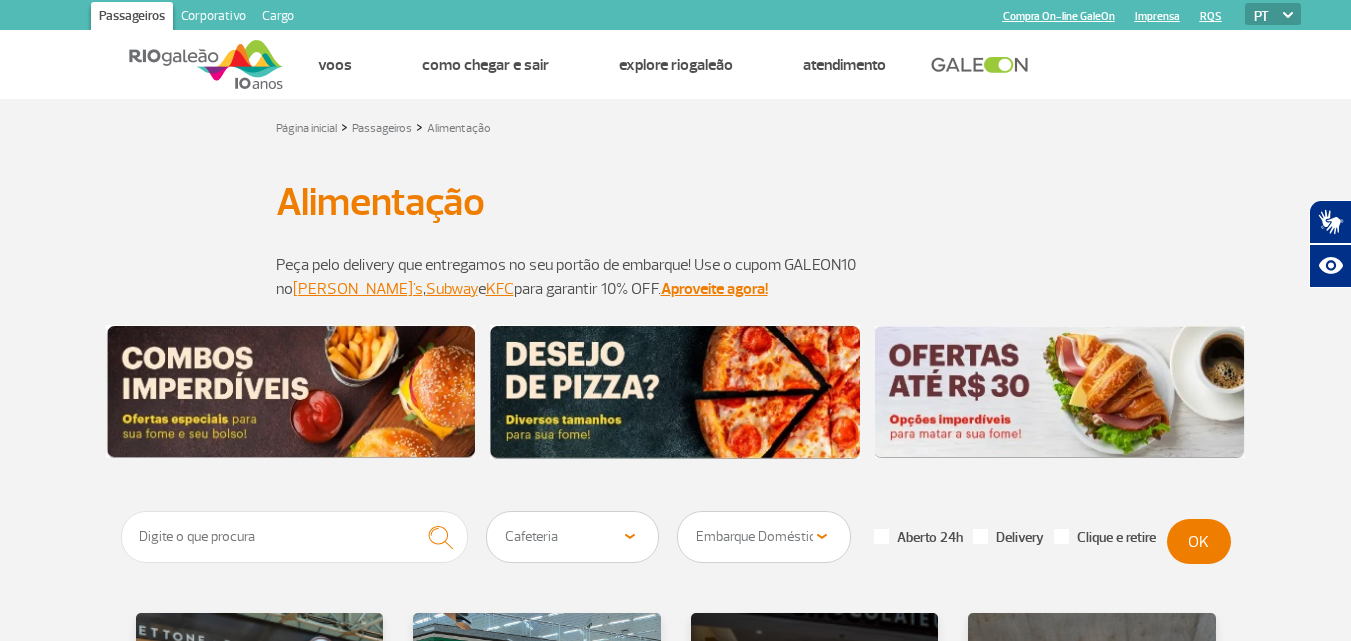 click on "Todos os pisos Área Pública (antes do Raio-X) Desembarque Área Pública Desembarque Internacional Embarque Área Pública (antes do Raio-X) Embarque Doméstico Embarque Internacional Pátio Desembarque Nacional (Doméstico)" at bounding box center (764, 537) 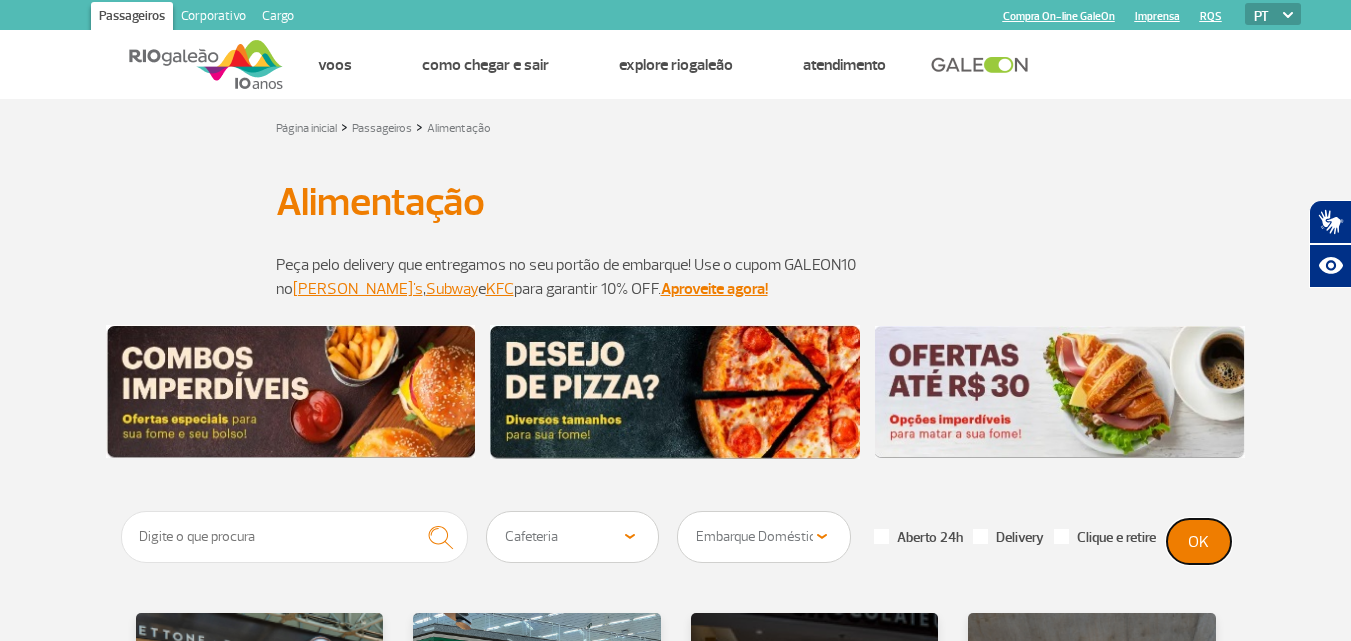 click on "OK" at bounding box center (1199, 541) 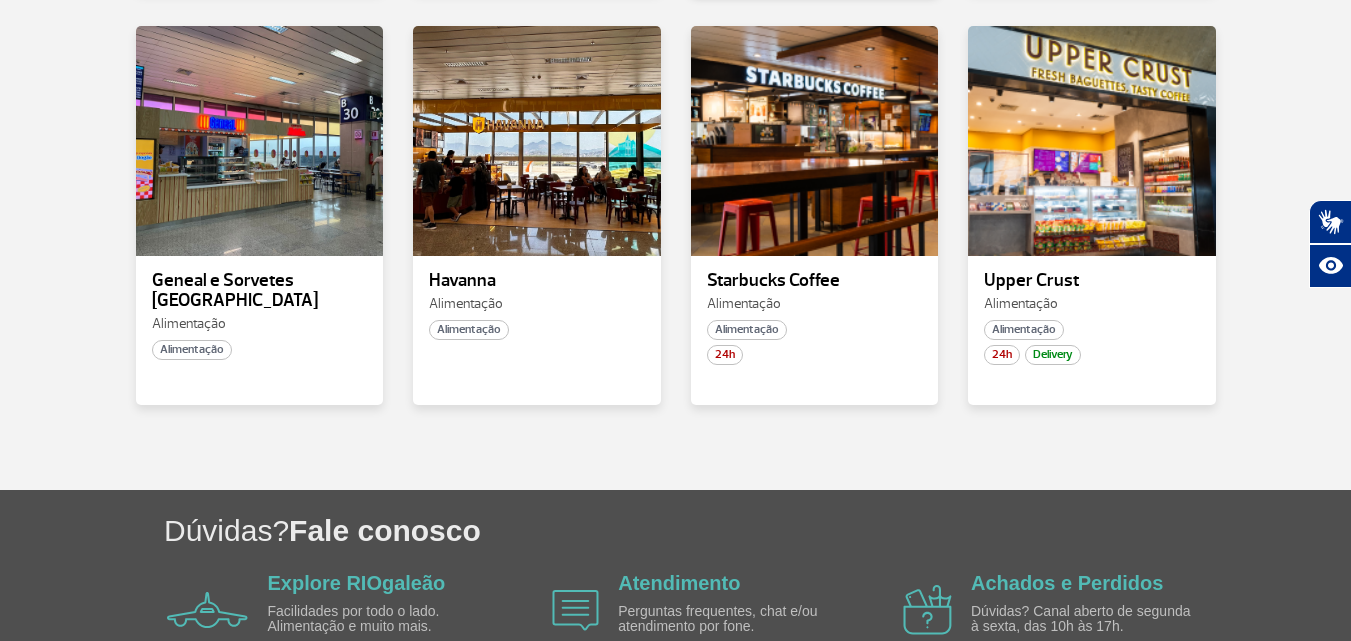 scroll, scrollTop: 1000, scrollLeft: 0, axis: vertical 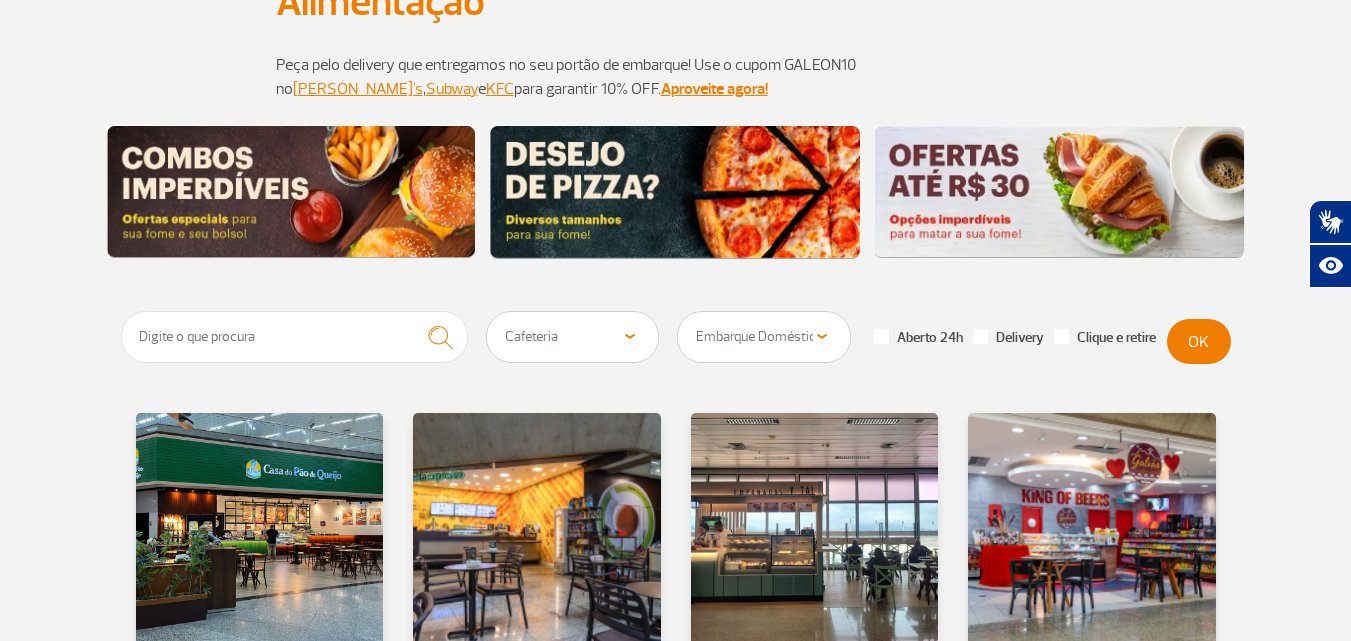 click on "Todas as categorias Cafeteria Fast Food Restaurante" at bounding box center (573, 337) 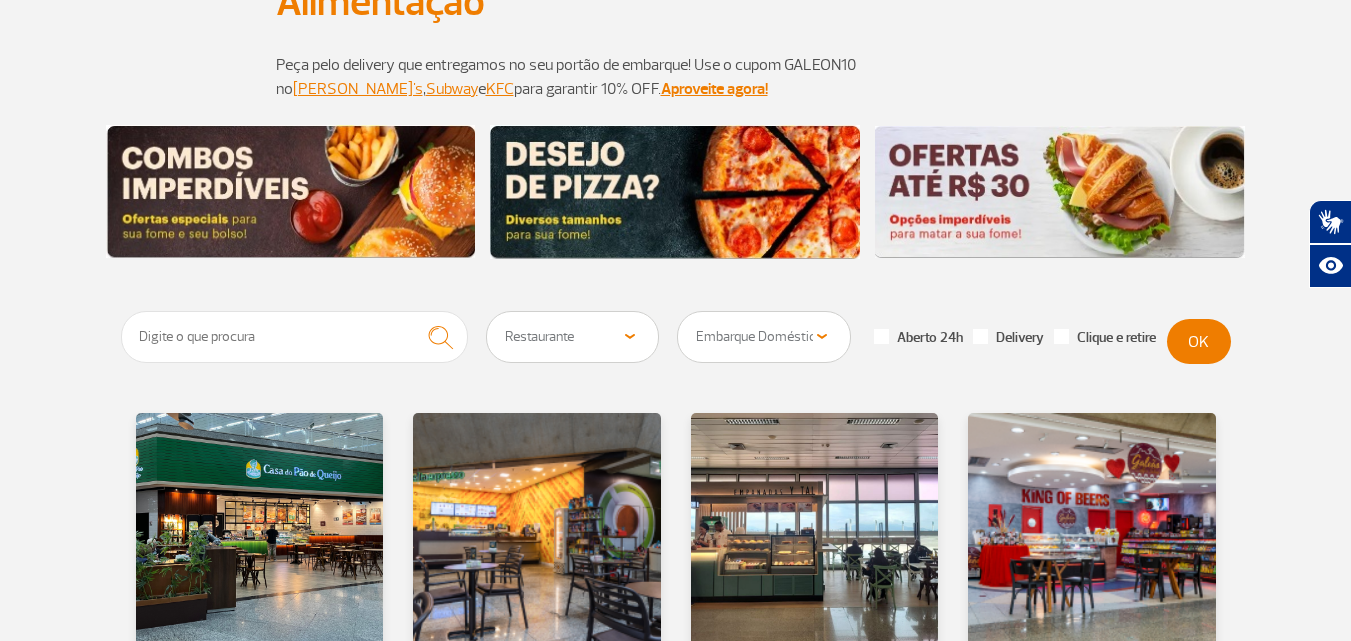 click on "Todas as categorias Cafeteria Fast Food Restaurante" at bounding box center (573, 337) 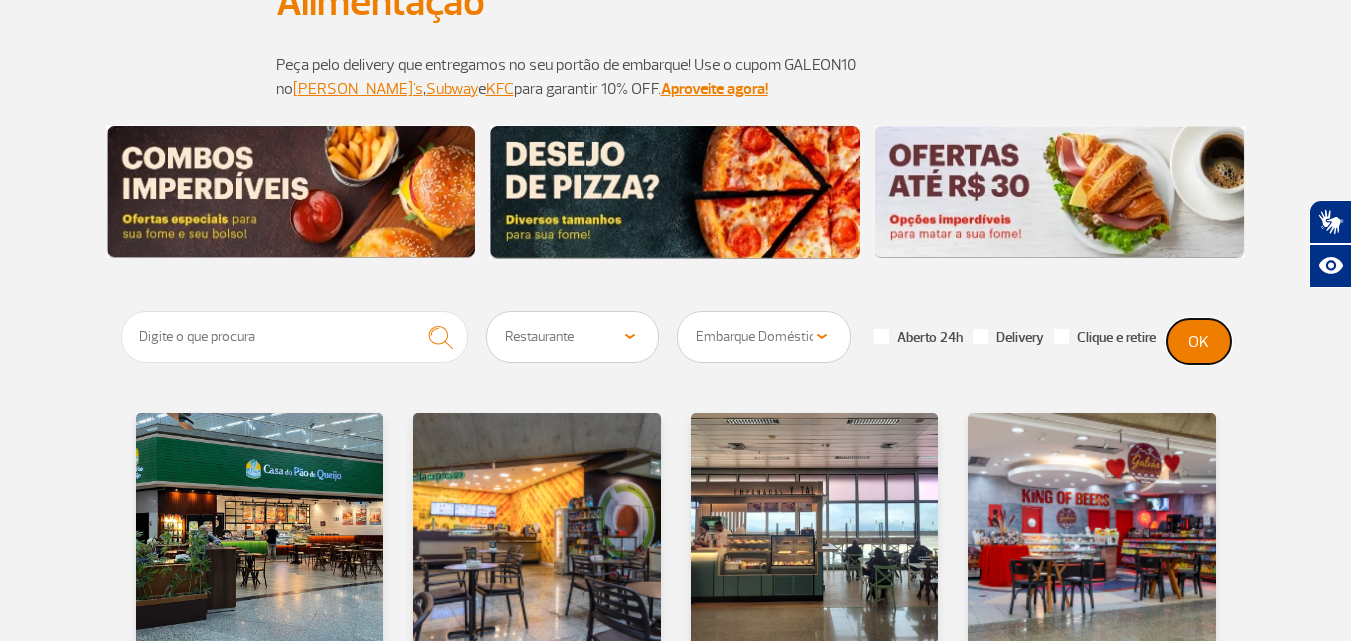 click on "OK" at bounding box center (1199, 341) 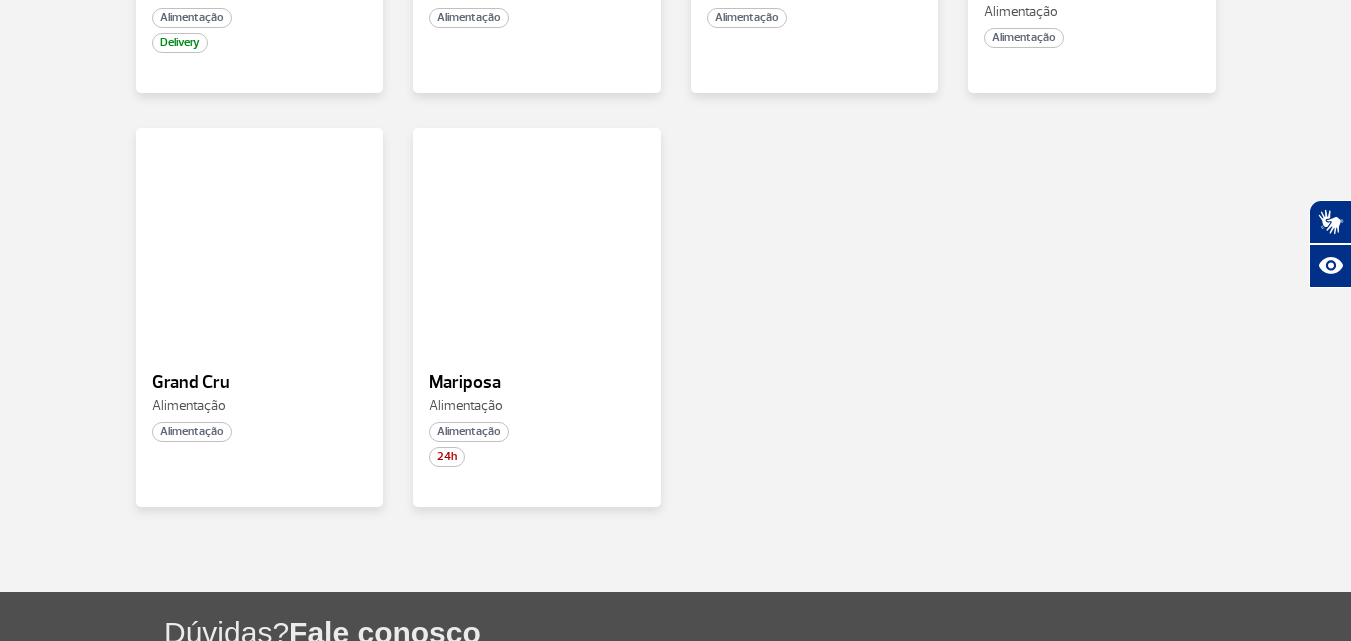 scroll, scrollTop: 900, scrollLeft: 0, axis: vertical 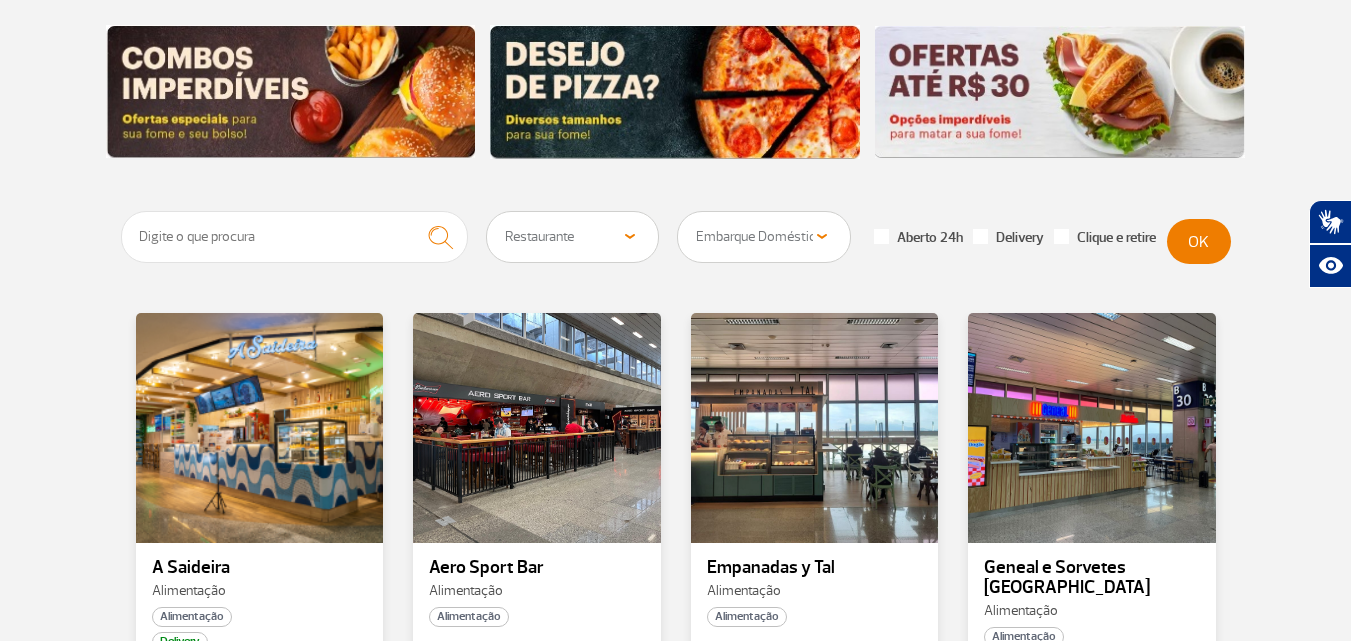 click on "Todas as categorias Cafeteria Fast Food Restaurante" at bounding box center (573, 237) 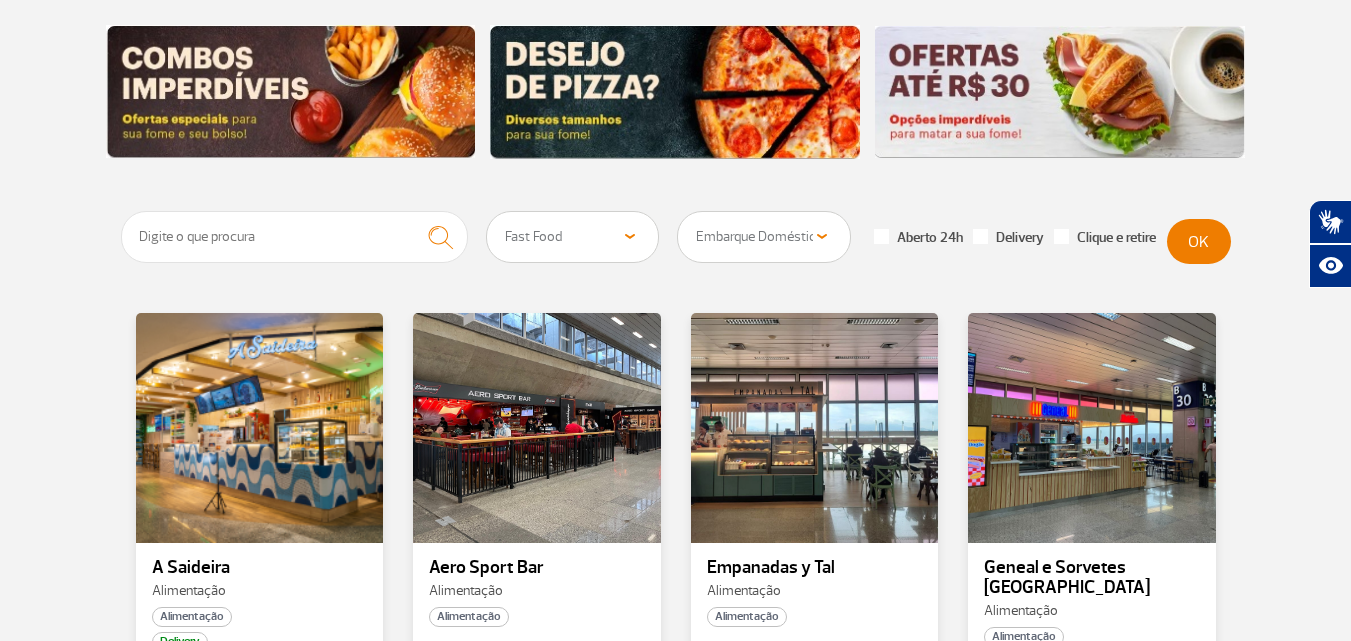 click on "Todas as categorias Cafeteria Fast Food Restaurante" at bounding box center (573, 237) 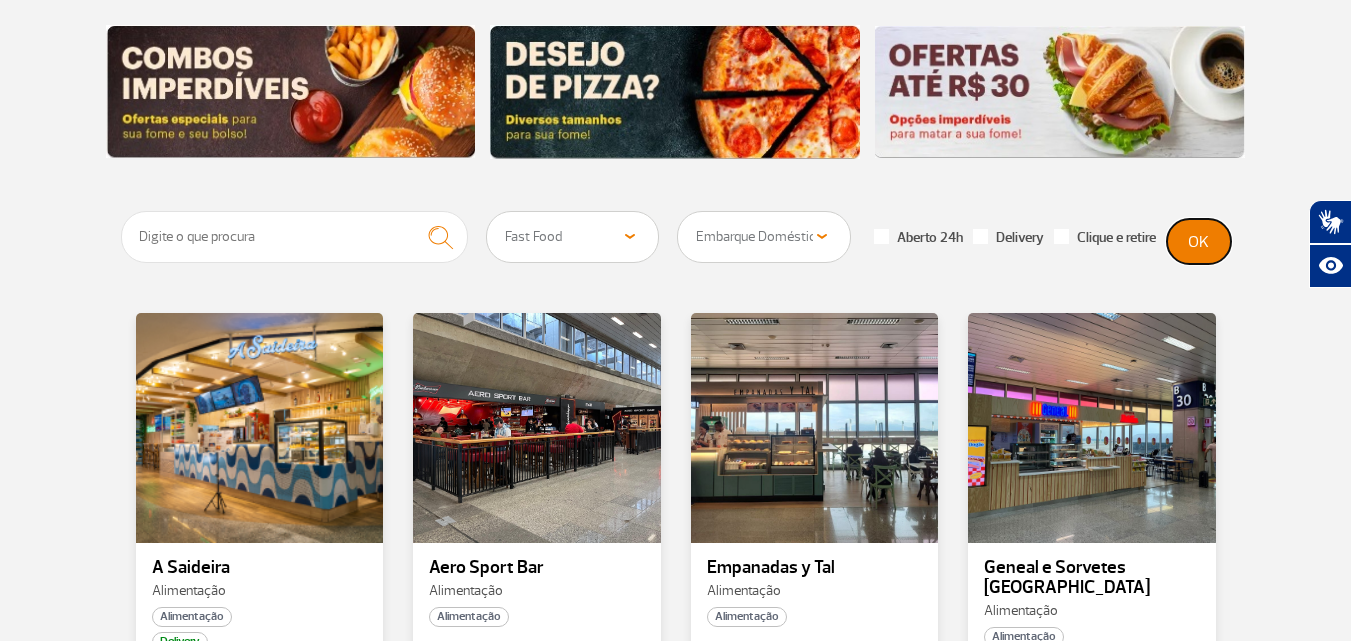 click on "OK" at bounding box center [1199, 241] 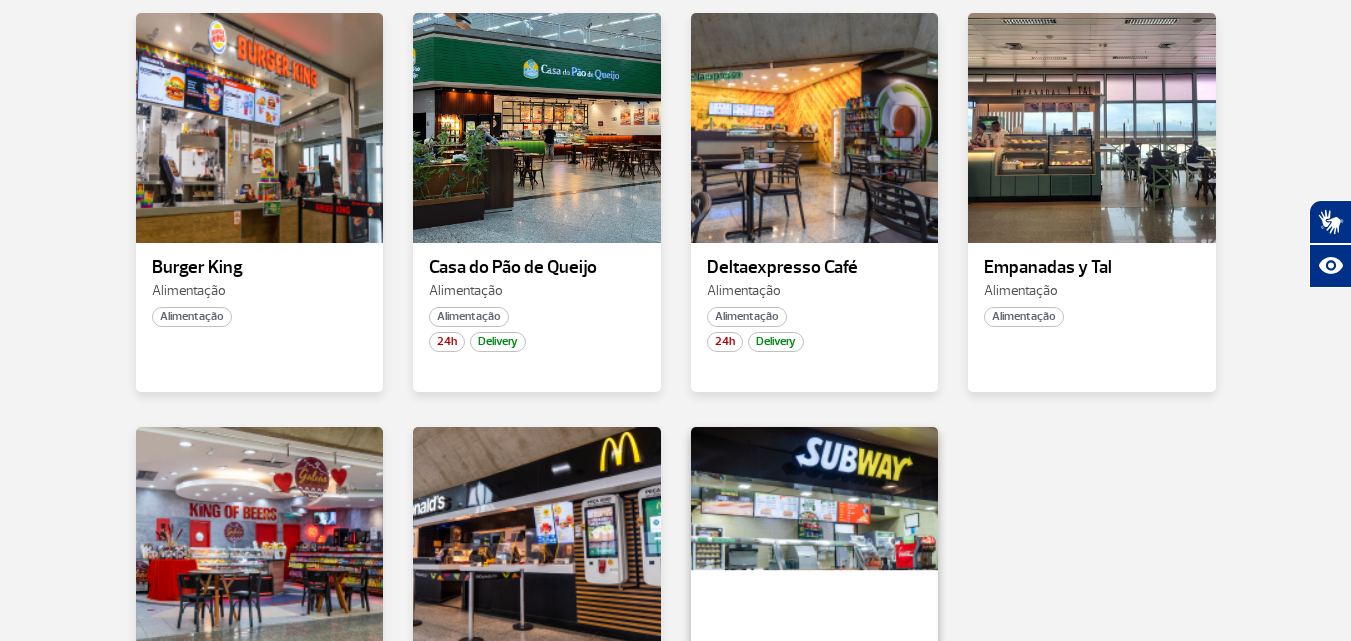 scroll, scrollTop: 200, scrollLeft: 0, axis: vertical 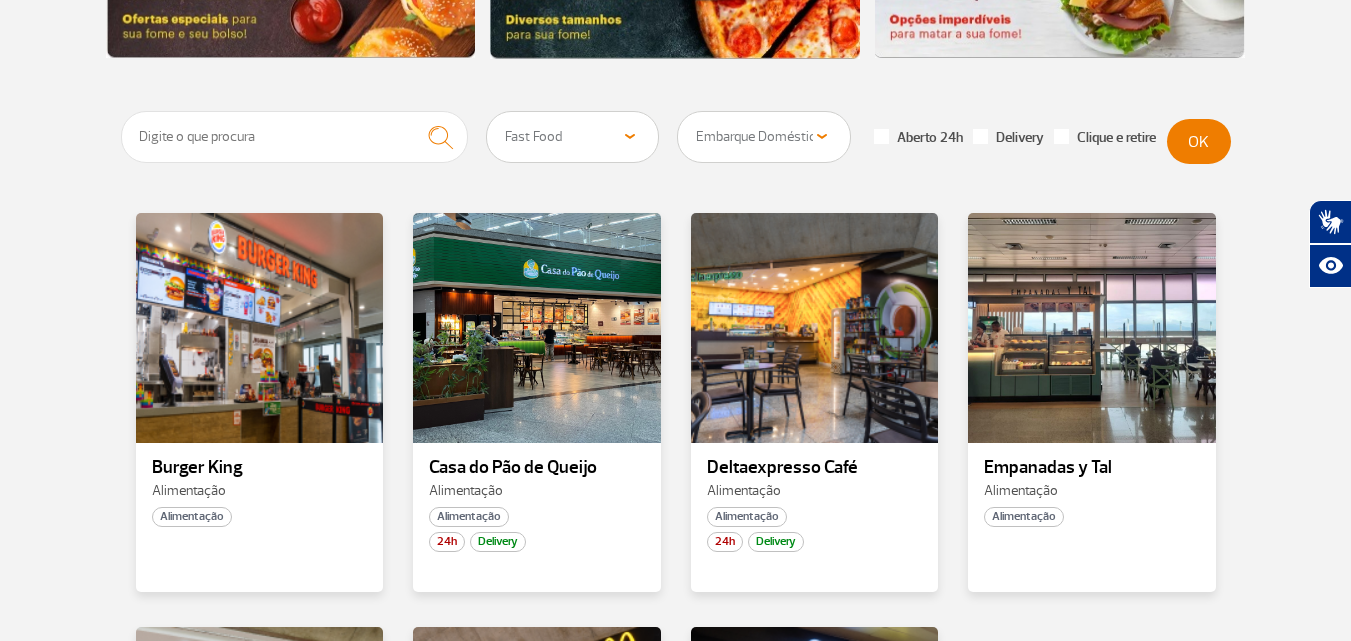 click on "Todas as categorias Cafeteria Fast Food Restaurante" at bounding box center [573, 137] 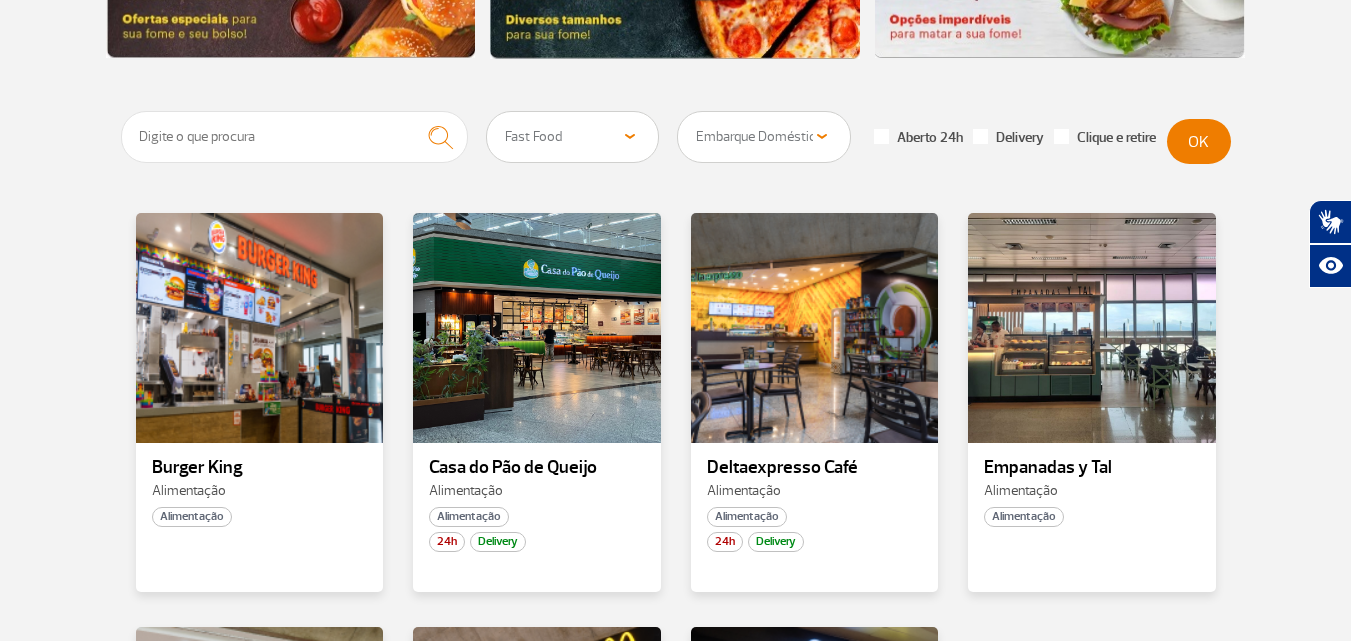 select on "23" 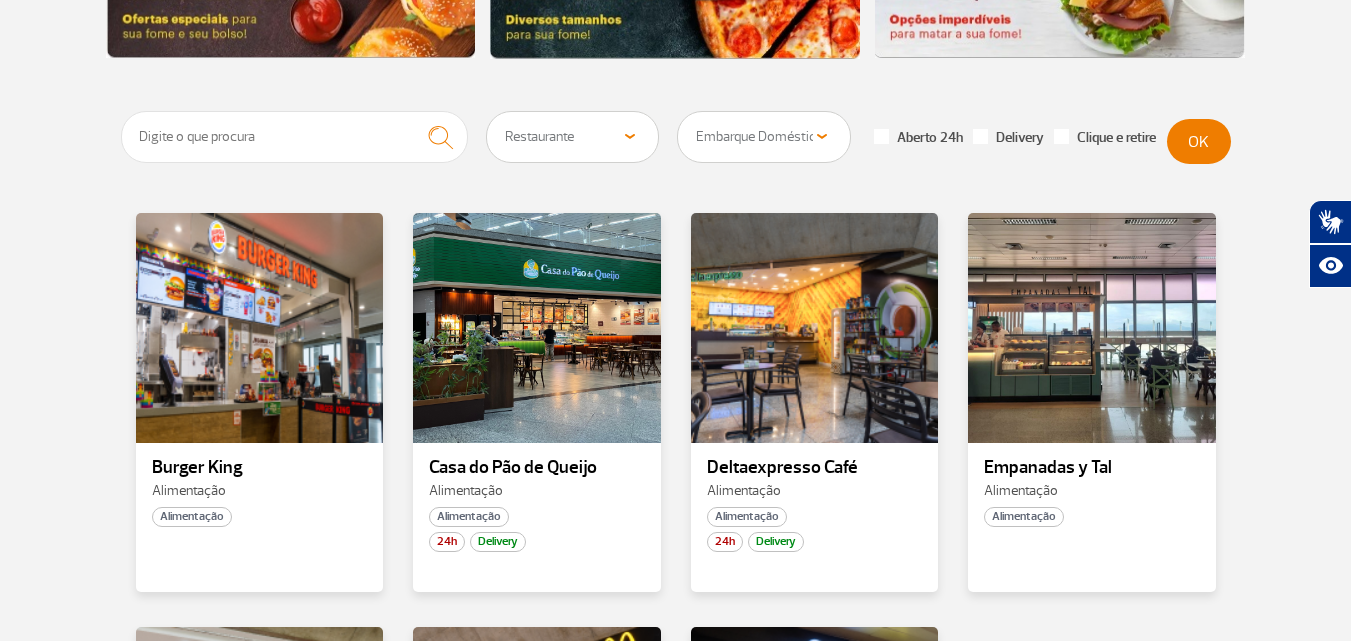 click on "Todas as categorias Cafeteria Fast Food Restaurante" at bounding box center (573, 137) 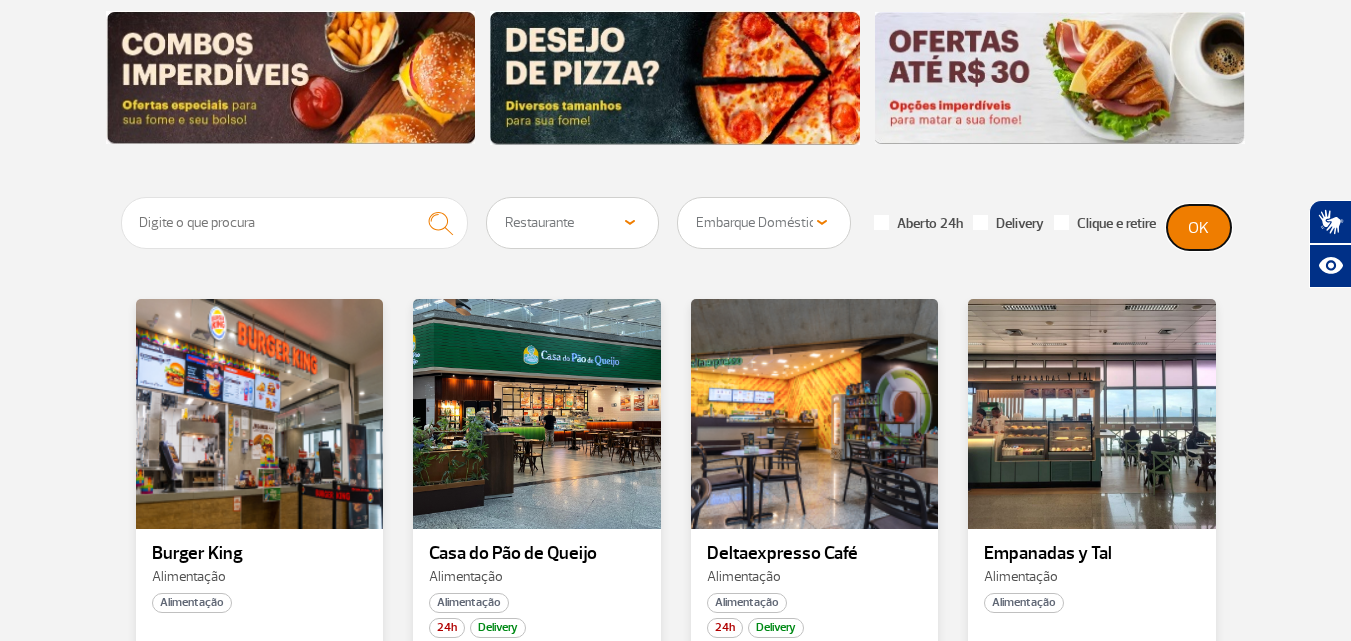 click on "OK" at bounding box center (1199, 227) 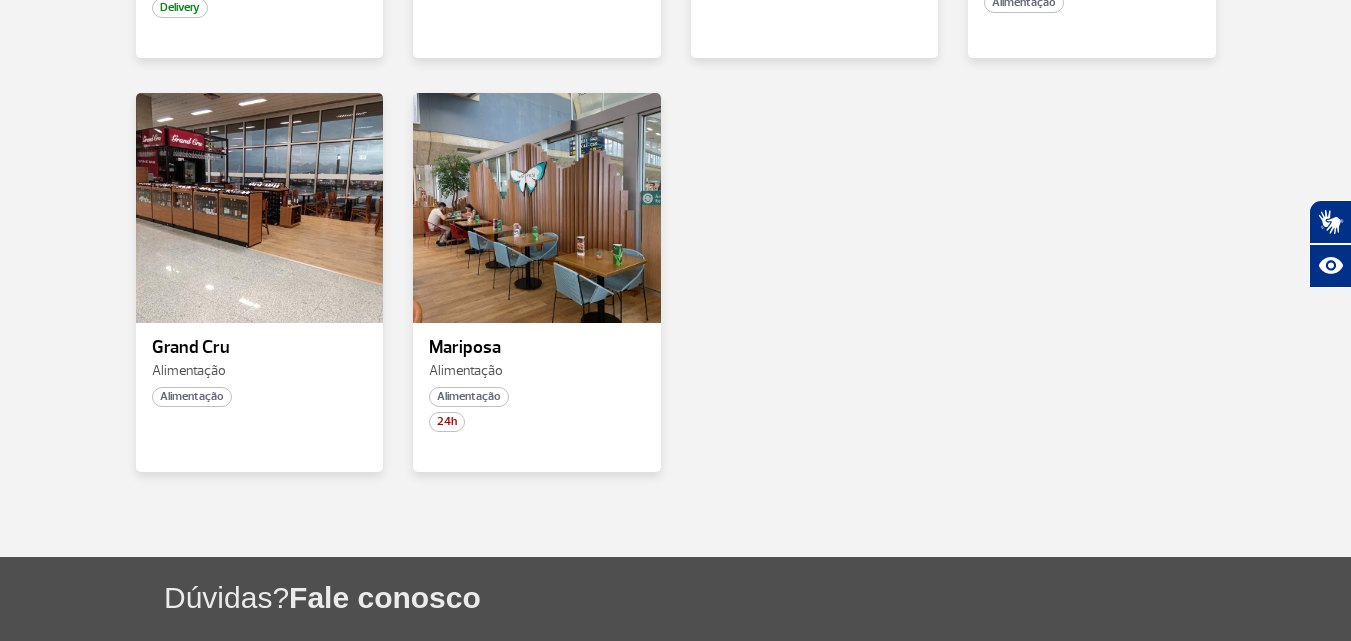 scroll, scrollTop: 1114, scrollLeft: 0, axis: vertical 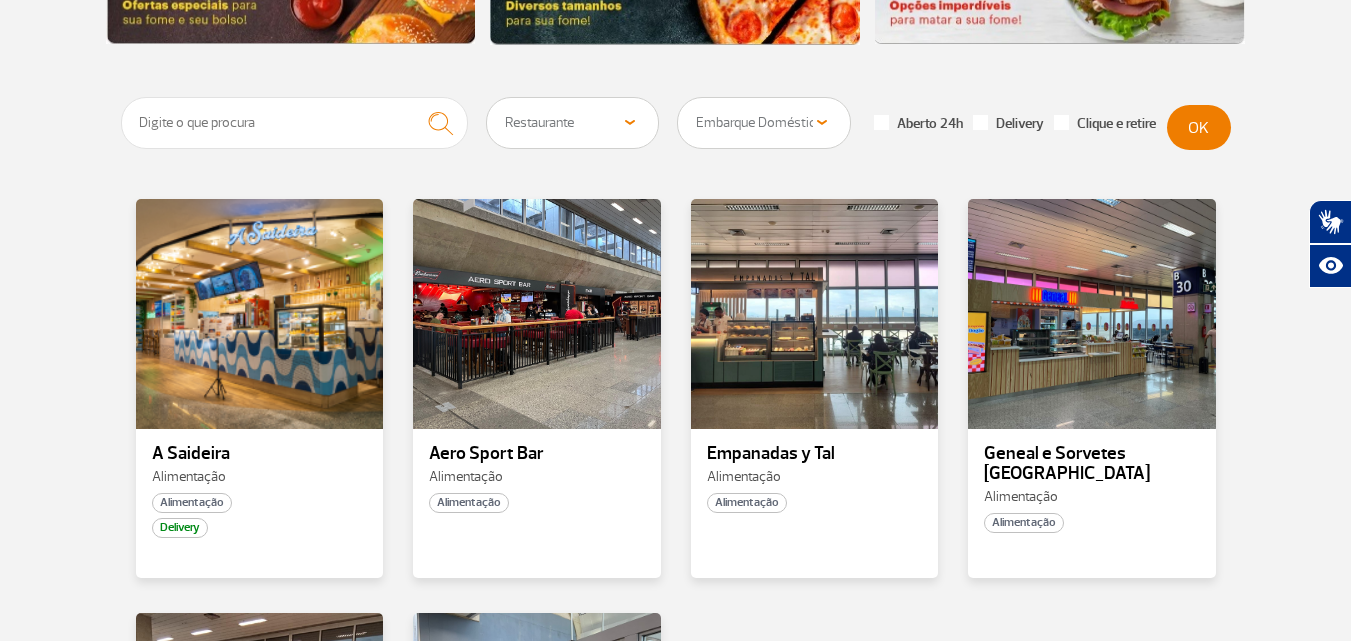 click on "Todas as categorias Cafeteria Fast Food Restaurante" at bounding box center (573, 123) 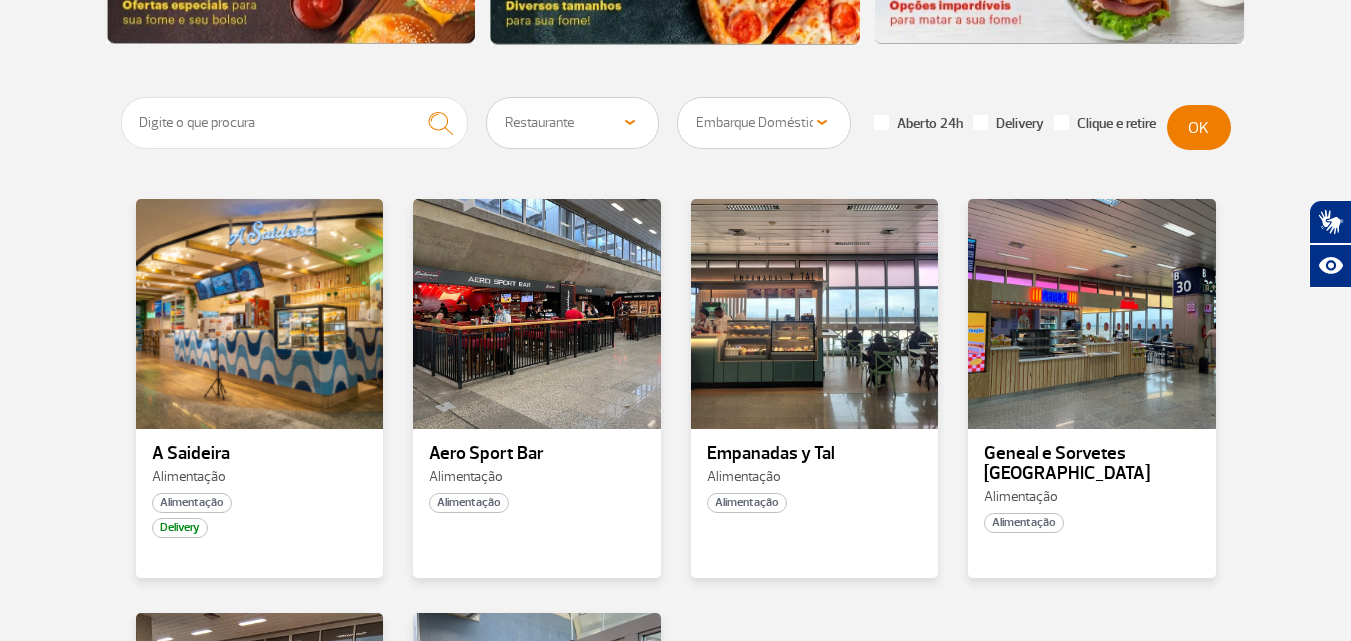 select 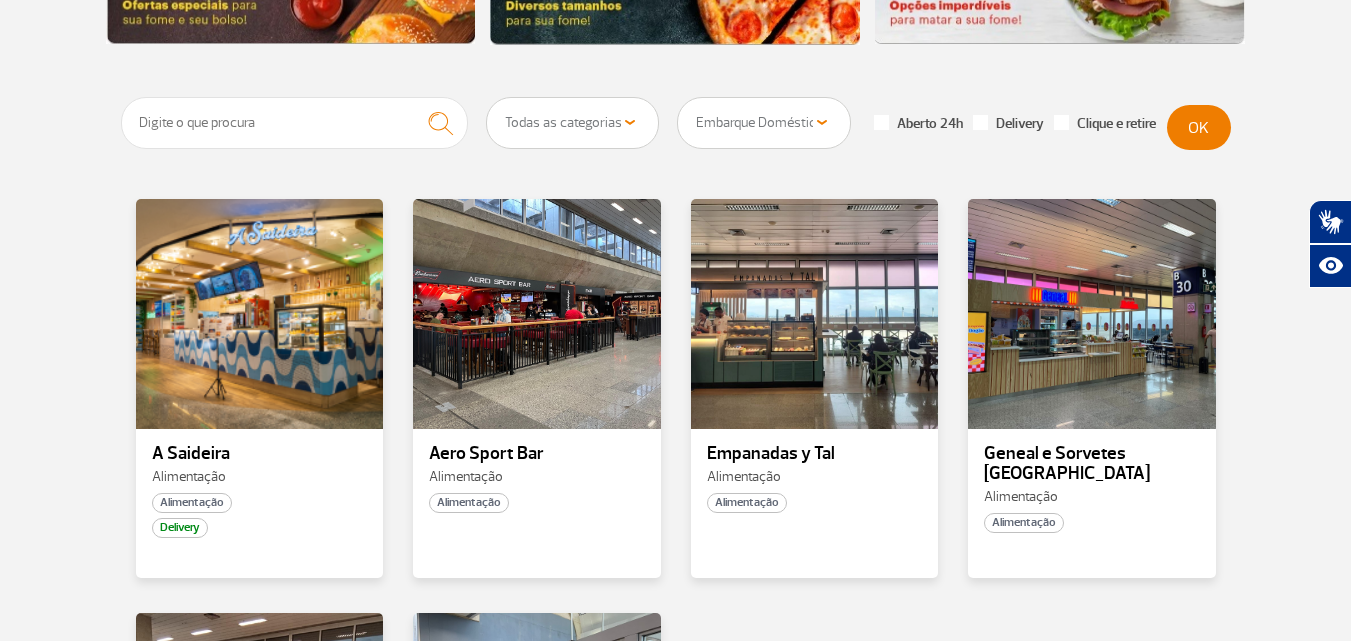 click on "Todas as categorias Cafeteria Fast Food Restaurante" at bounding box center (573, 123) 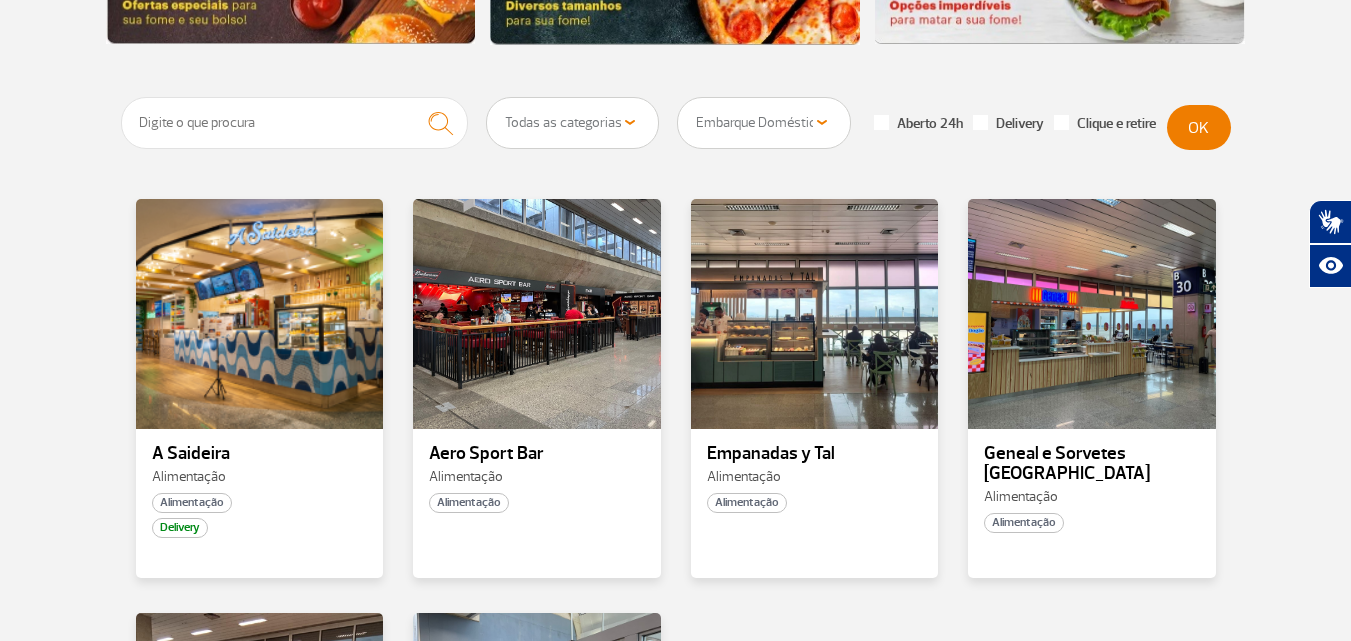 select on "78" 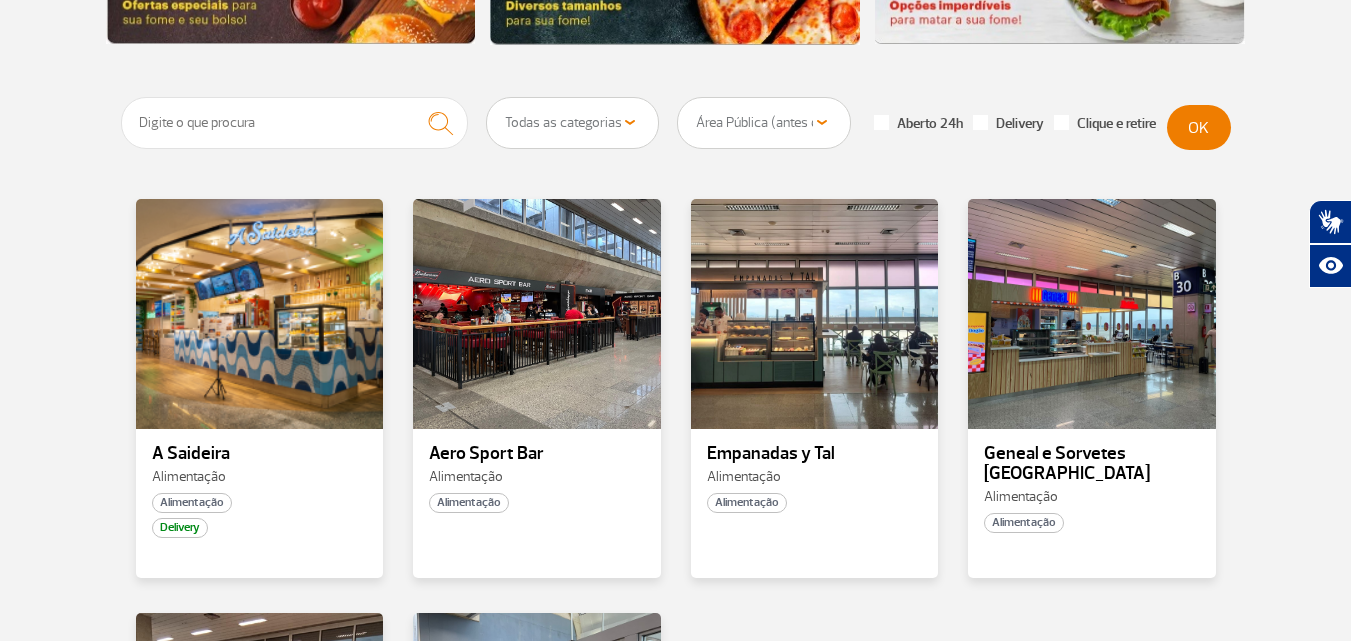 click on "Todos os pisos Área Pública (antes do Raio-X) Desembarque Área Pública Desembarque Internacional Embarque Área Pública (antes do Raio-X) Embarque Doméstico Embarque Internacional Pátio Desembarque Nacional (Doméstico)" at bounding box center (764, 123) 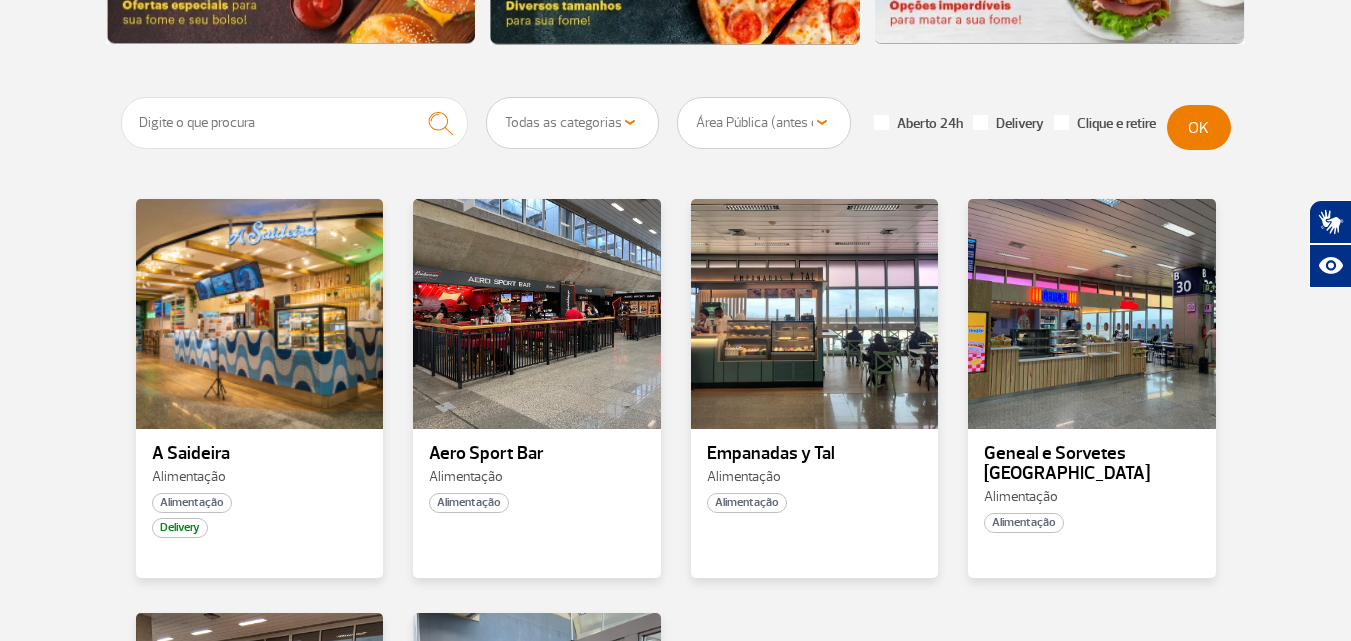 click on "Todas as categorias Cafeteria Fast Food Restaurante" at bounding box center [573, 123] 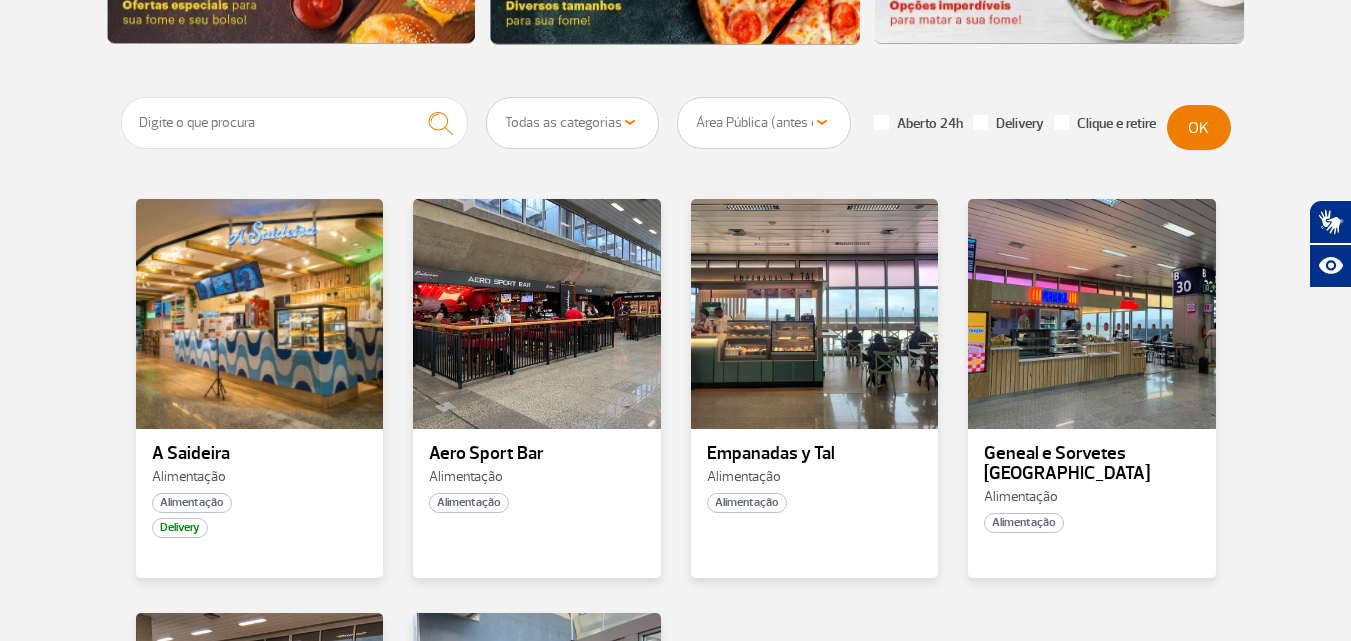 click on "Todas as categorias Cafeteria Fast Food Restaurante" at bounding box center (573, 123) 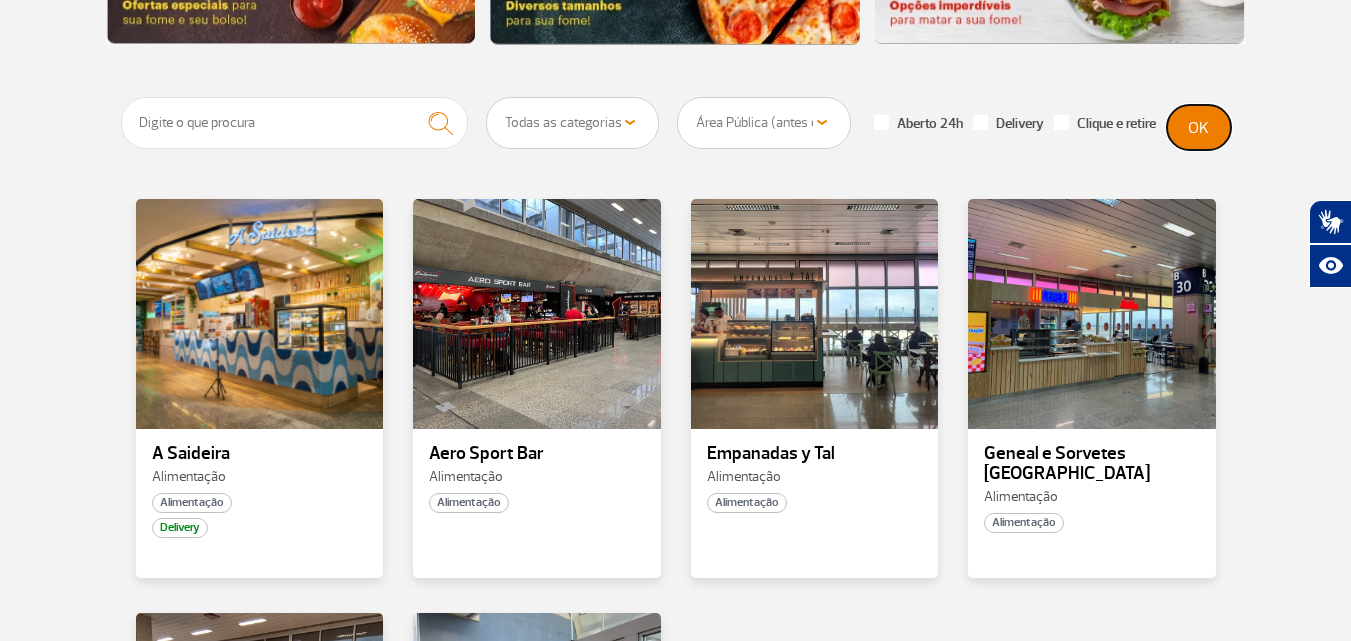 click on "OK" at bounding box center (1199, 127) 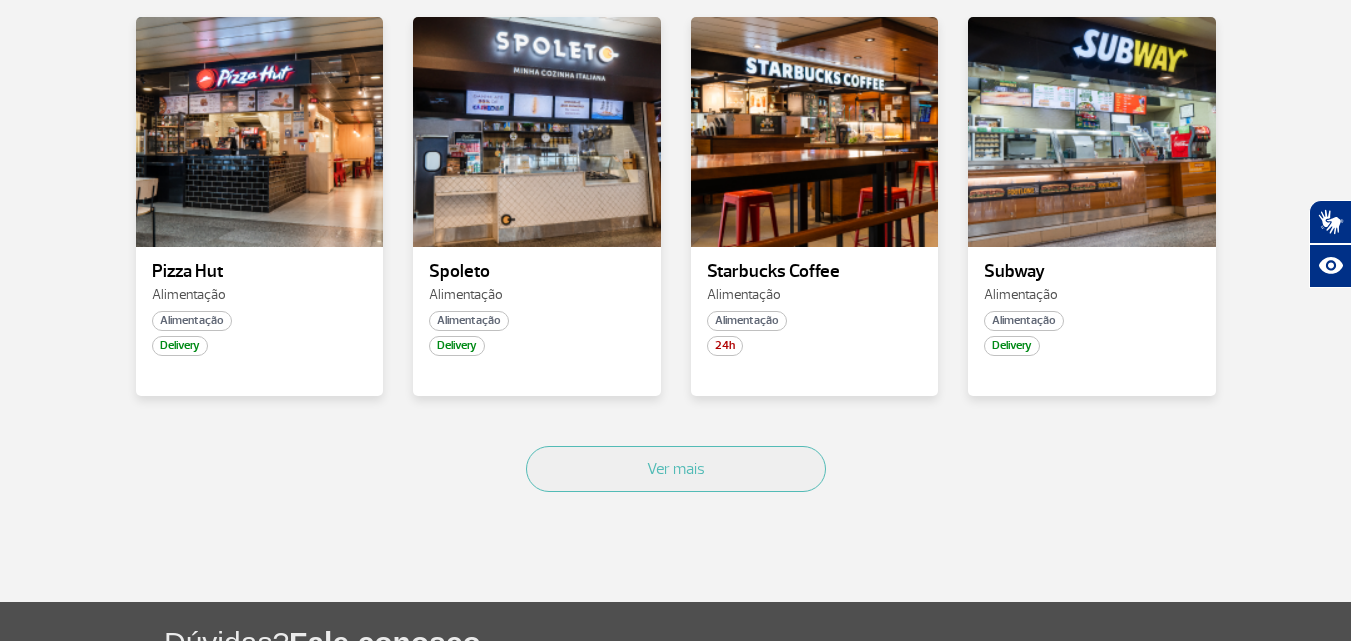 scroll, scrollTop: 1649, scrollLeft: 0, axis: vertical 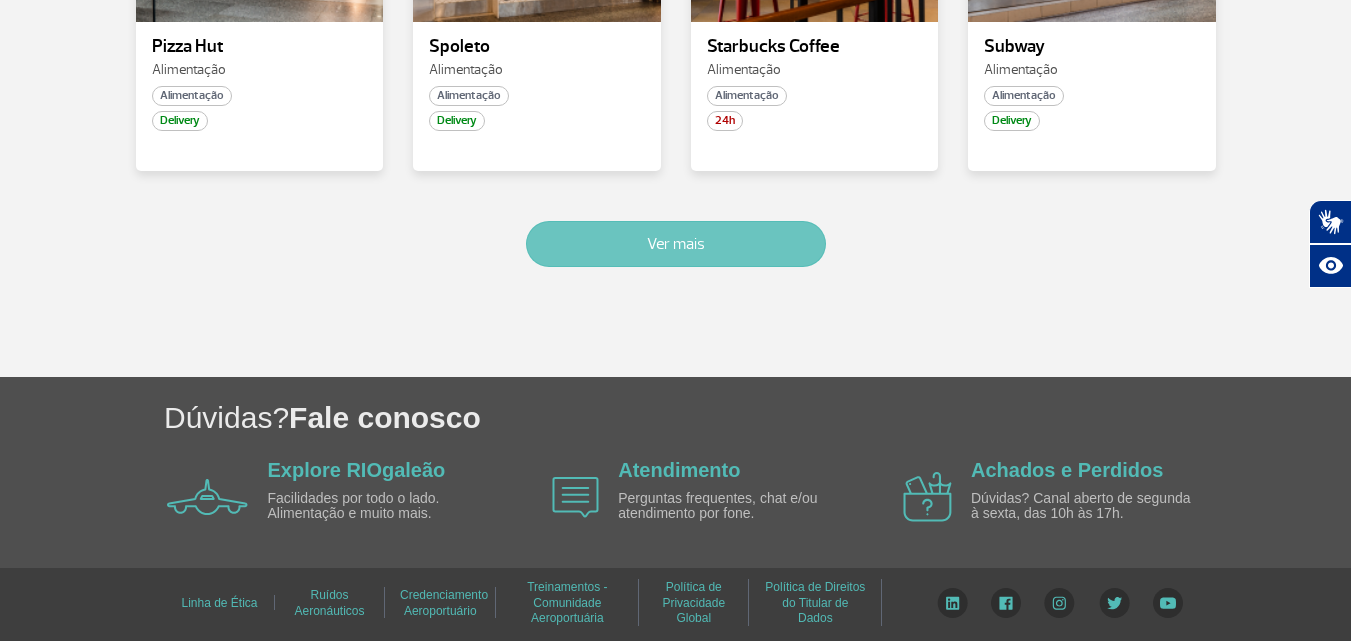 click on "Ver mais" at bounding box center (676, 244) 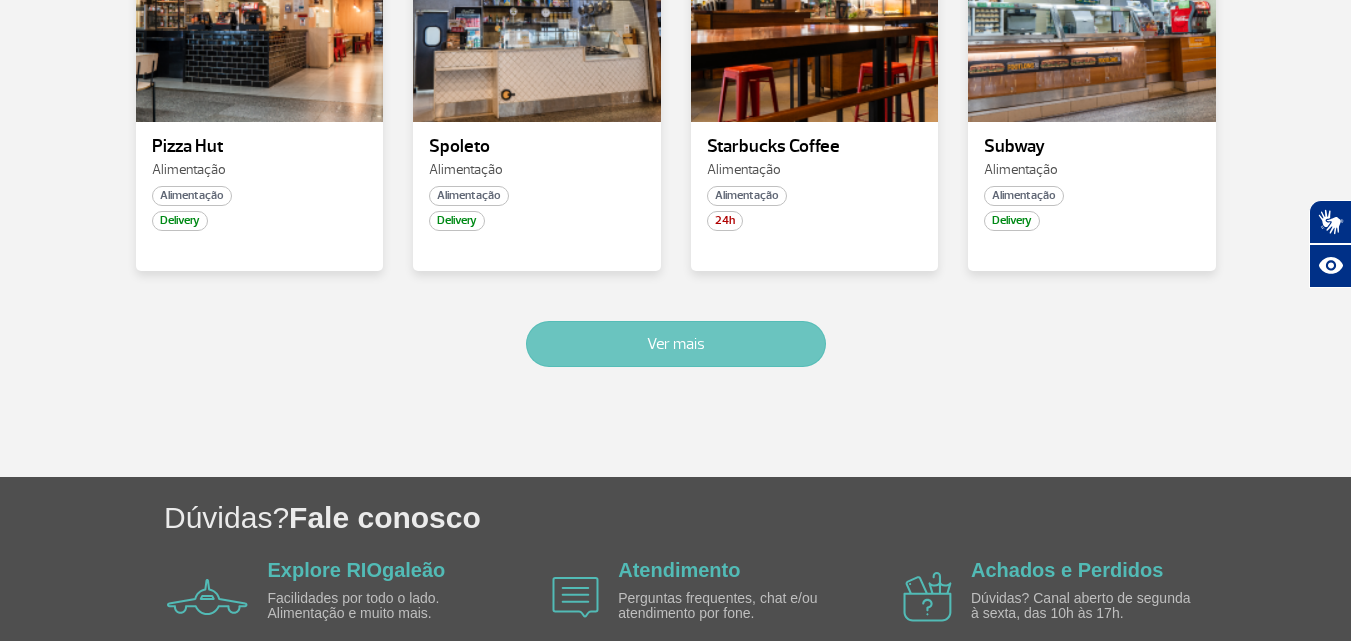drag, startPoint x: 742, startPoint y: 343, endPoint x: 742, endPoint y: 358, distance: 15 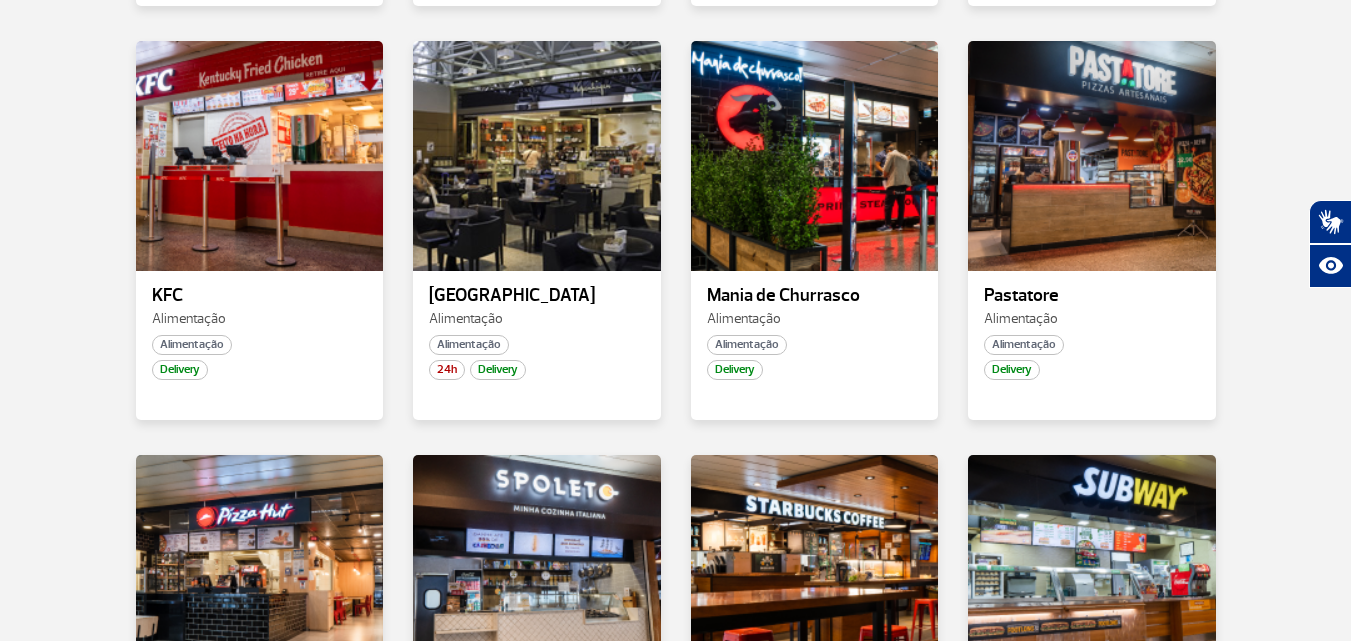 scroll, scrollTop: 1049, scrollLeft: 0, axis: vertical 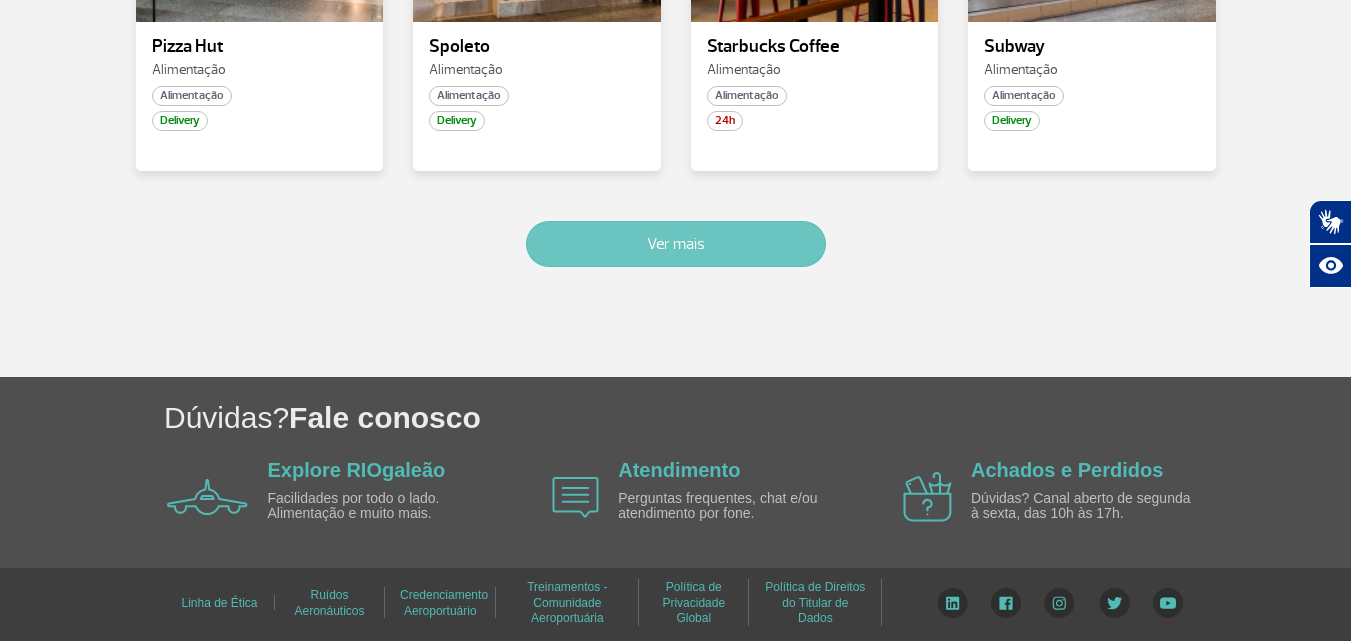 click on "Ver mais" at bounding box center (676, 244) 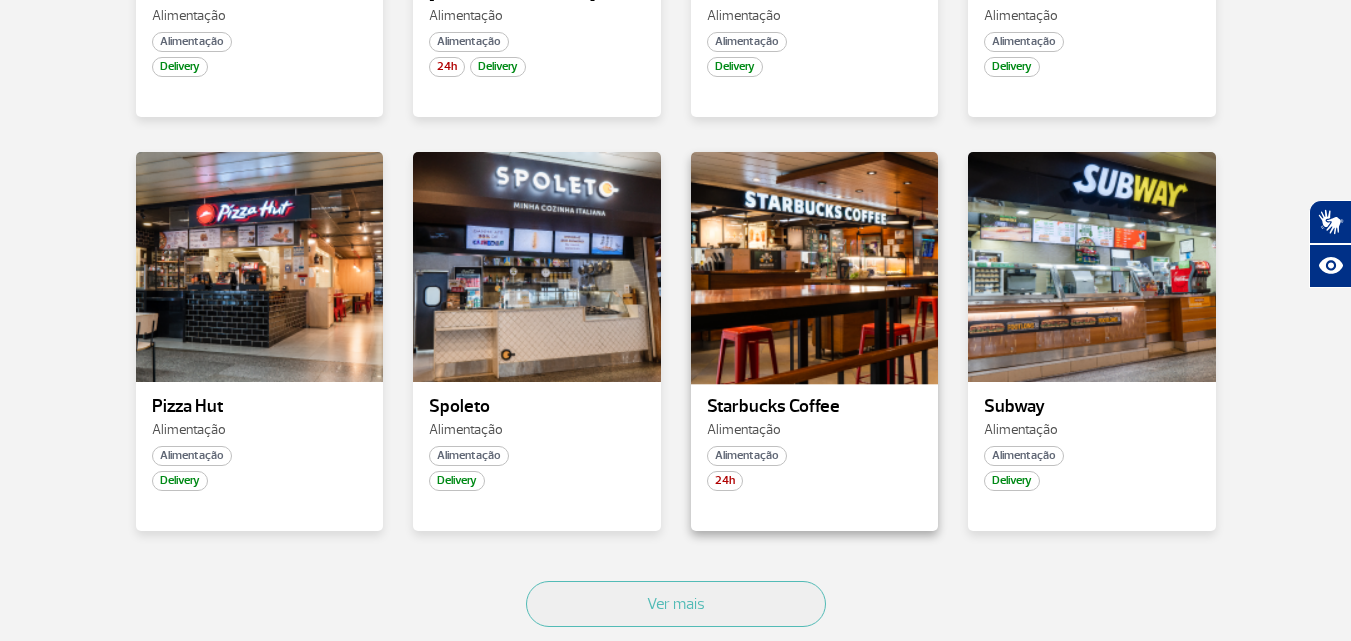 scroll, scrollTop: 1649, scrollLeft: 0, axis: vertical 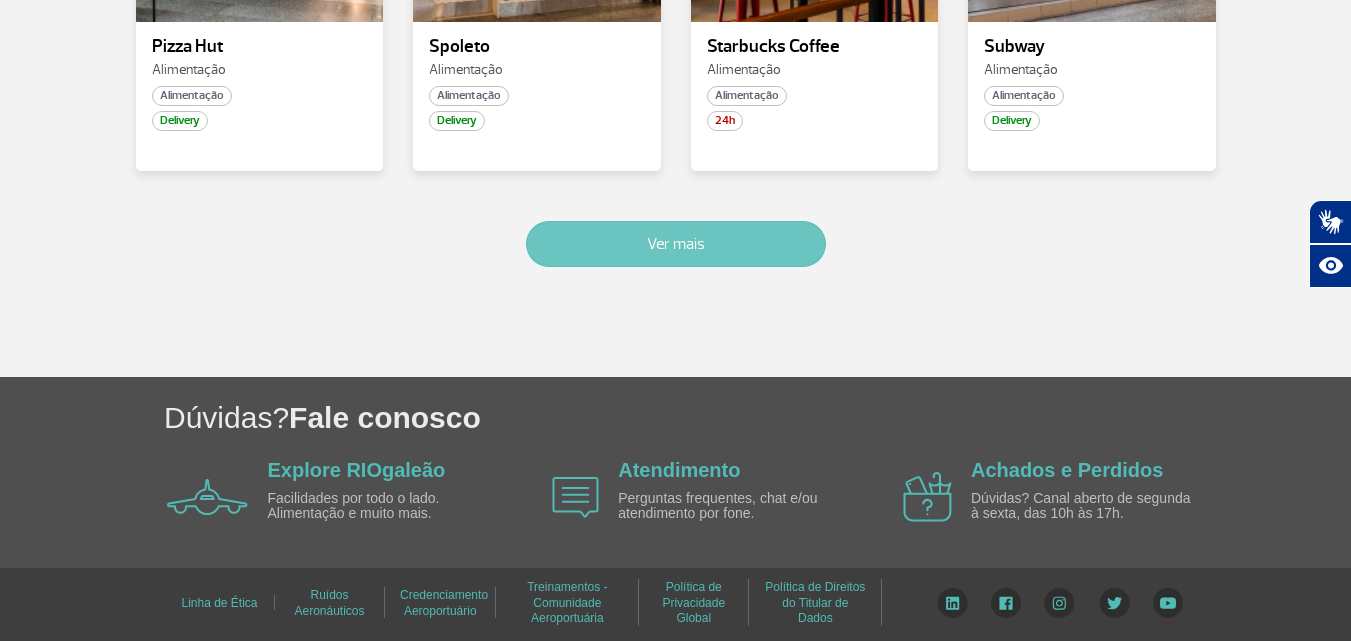 click on "Ver mais" at bounding box center [676, 244] 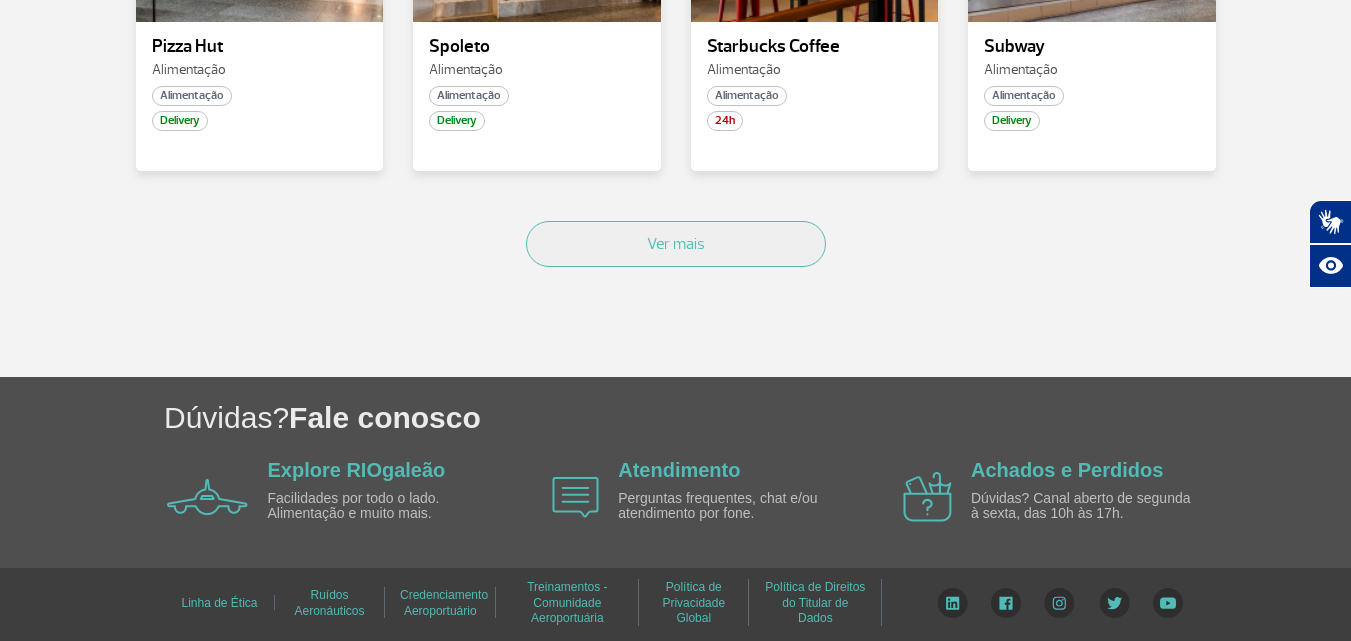 scroll, scrollTop: 1649, scrollLeft: 0, axis: vertical 